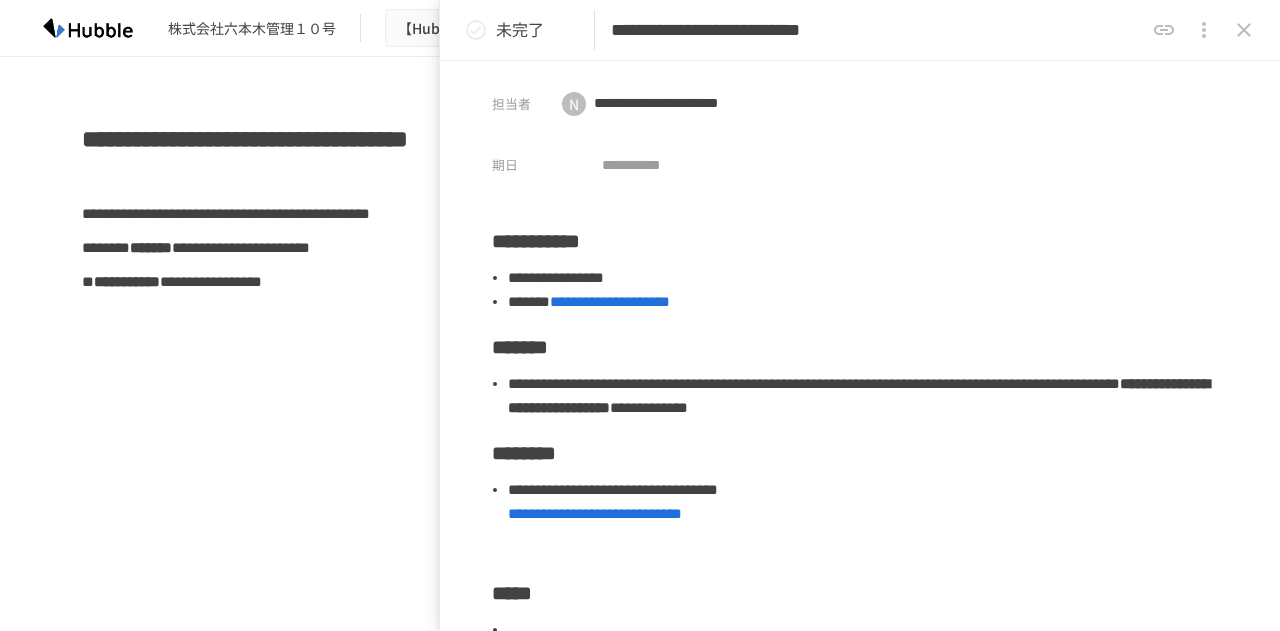 scroll, scrollTop: 0, scrollLeft: 0, axis: both 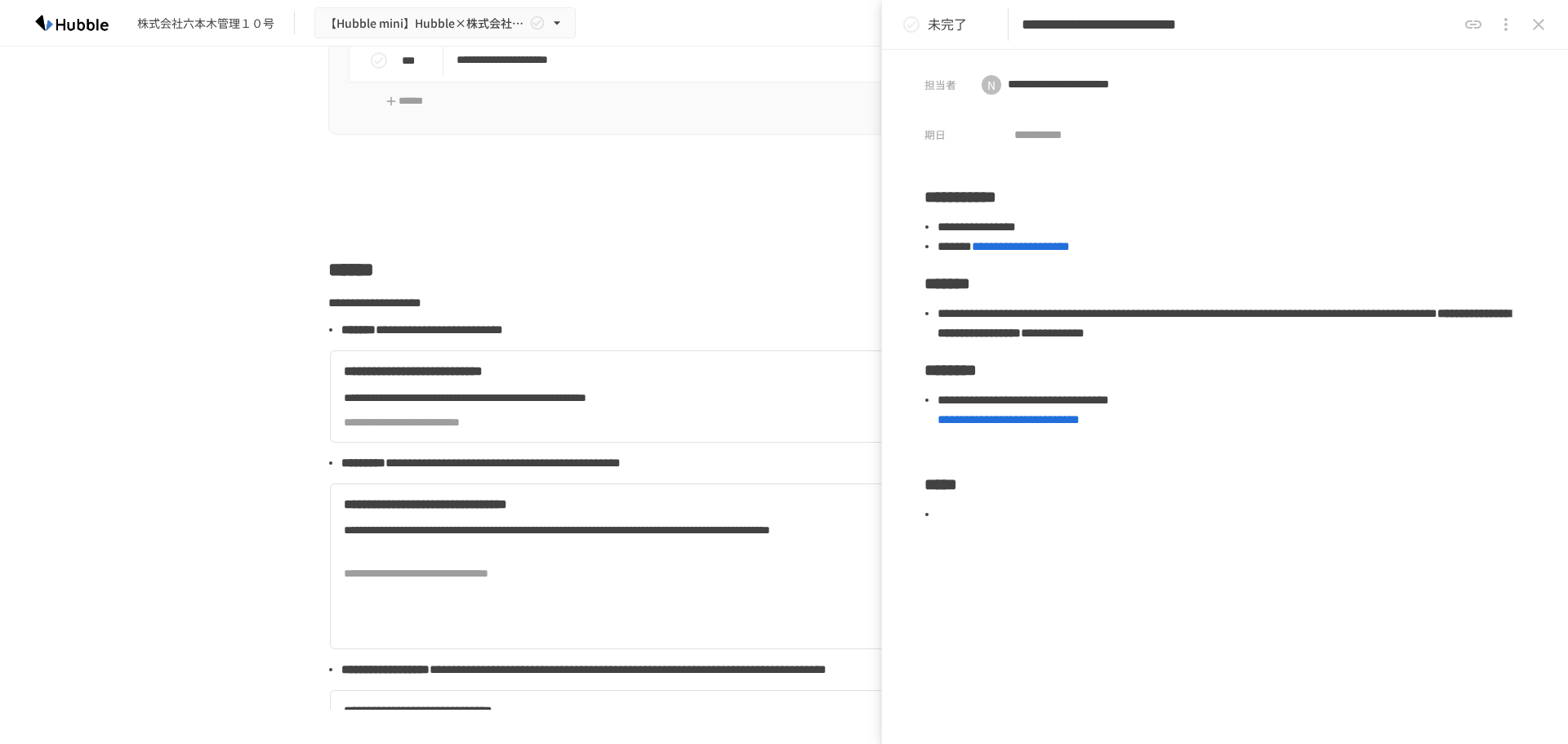 click on "******" at bounding box center (784, 270) 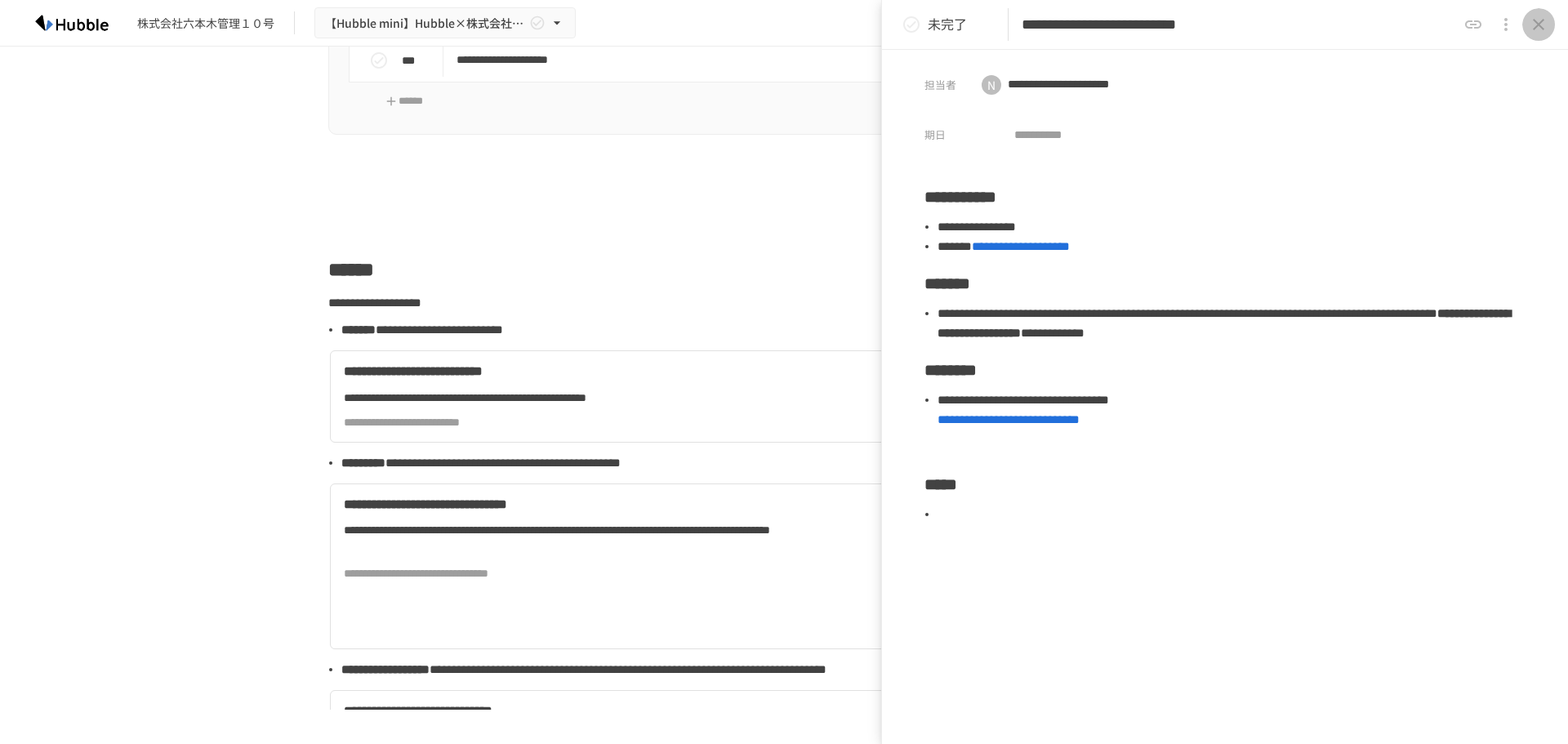 click 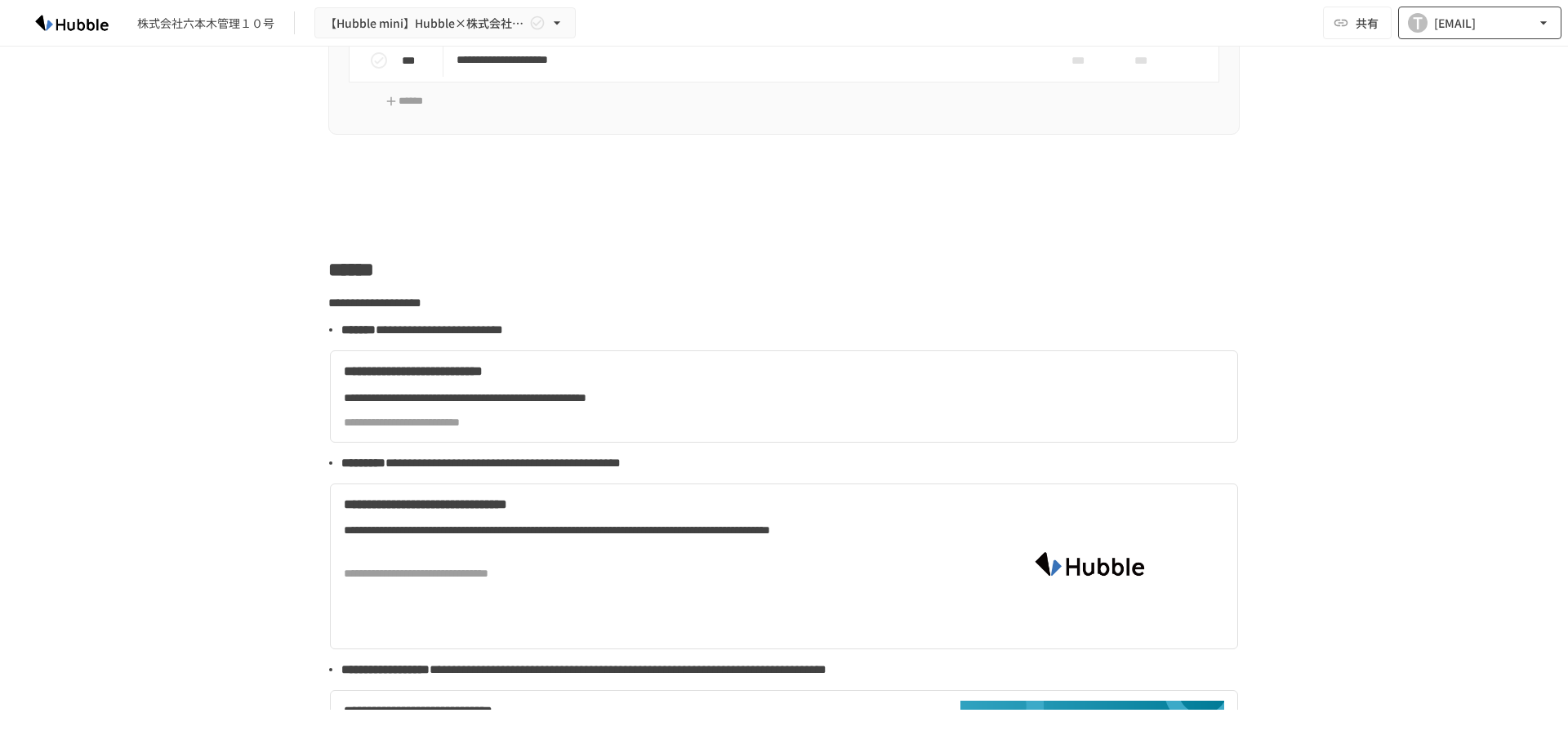 click on "T [EMAIL]" at bounding box center [1480, 23] 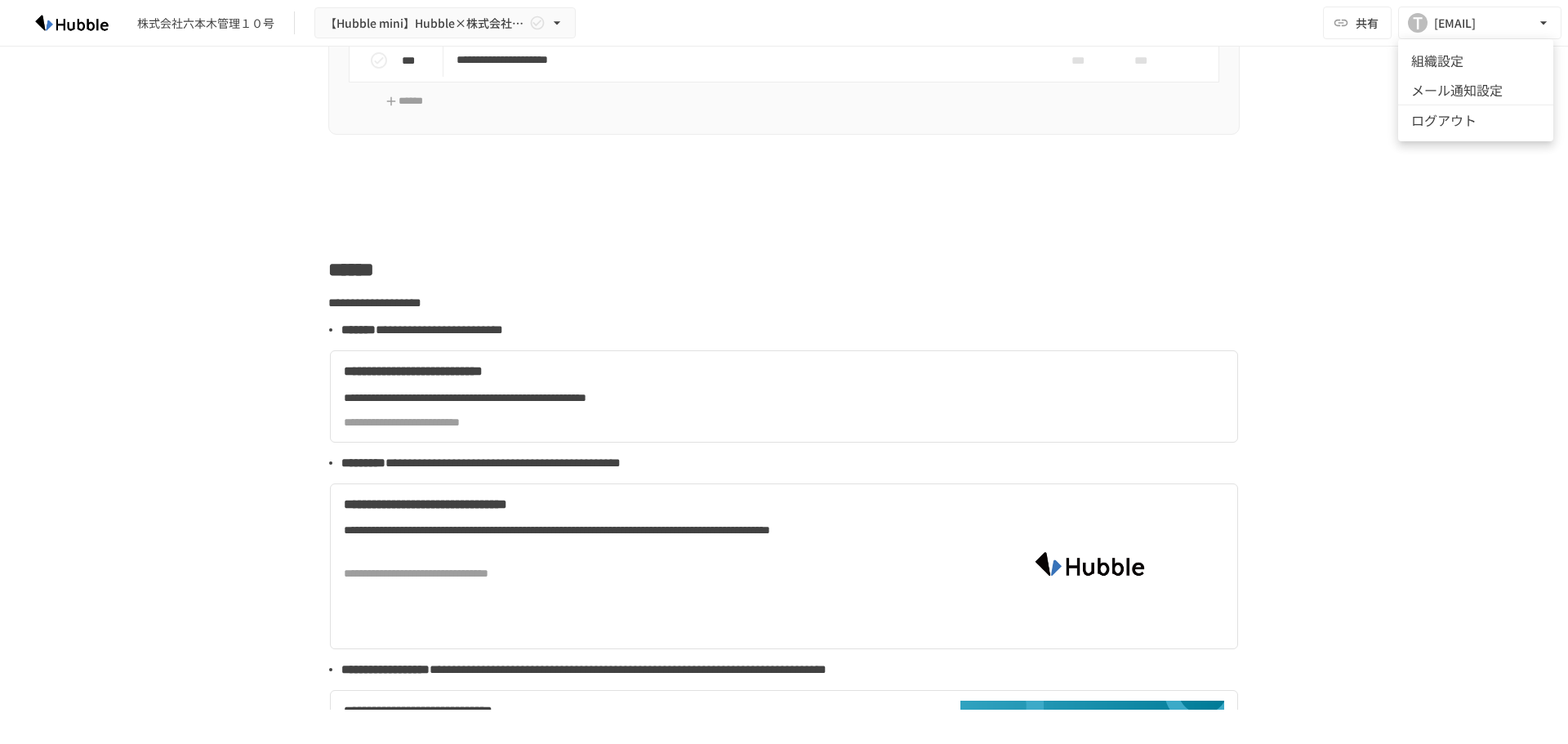 click at bounding box center [784, 372] 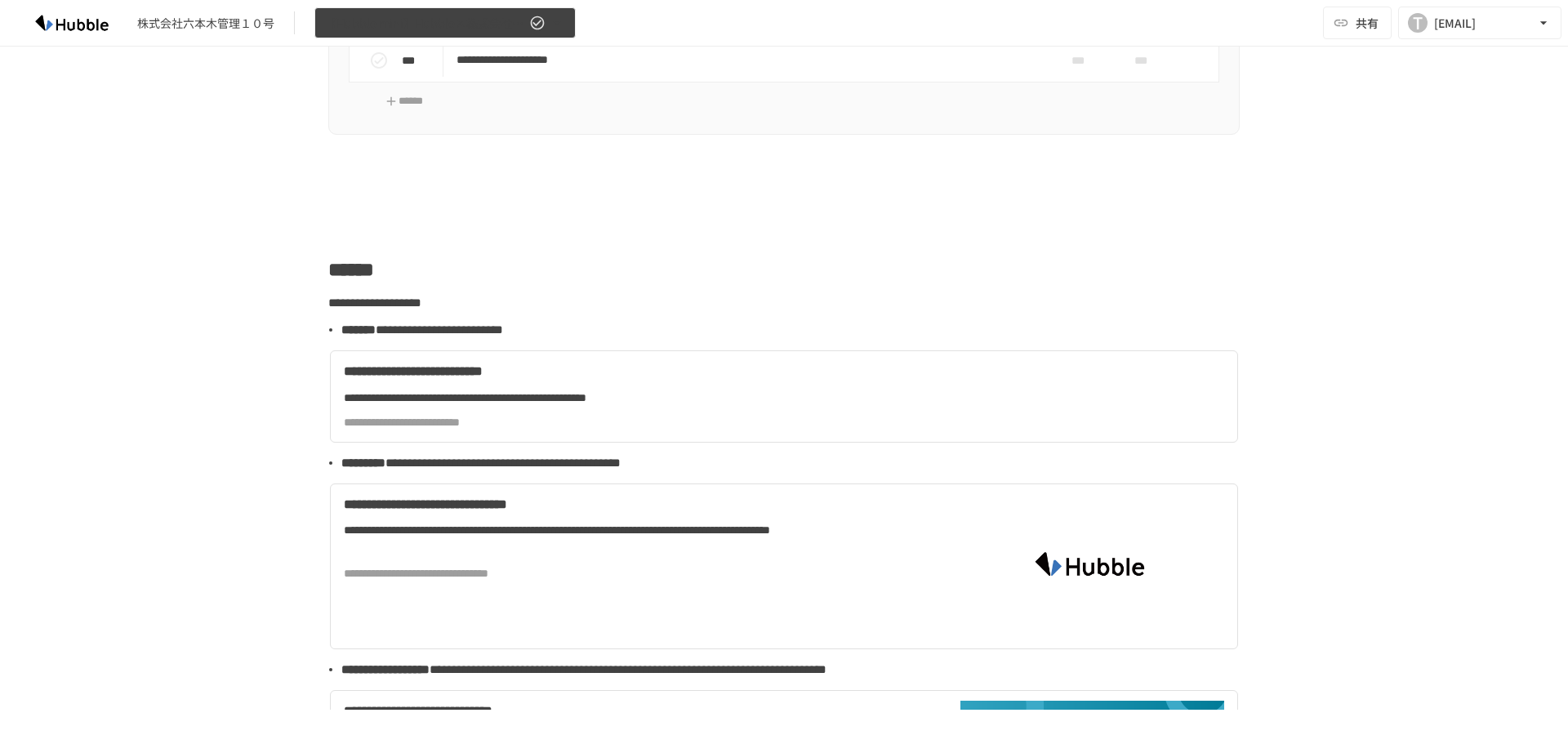 click on "【Hubble mini】Hubble×株式会社六本木管理１０号 オンボーディングプロジェクト" at bounding box center [445, 23] 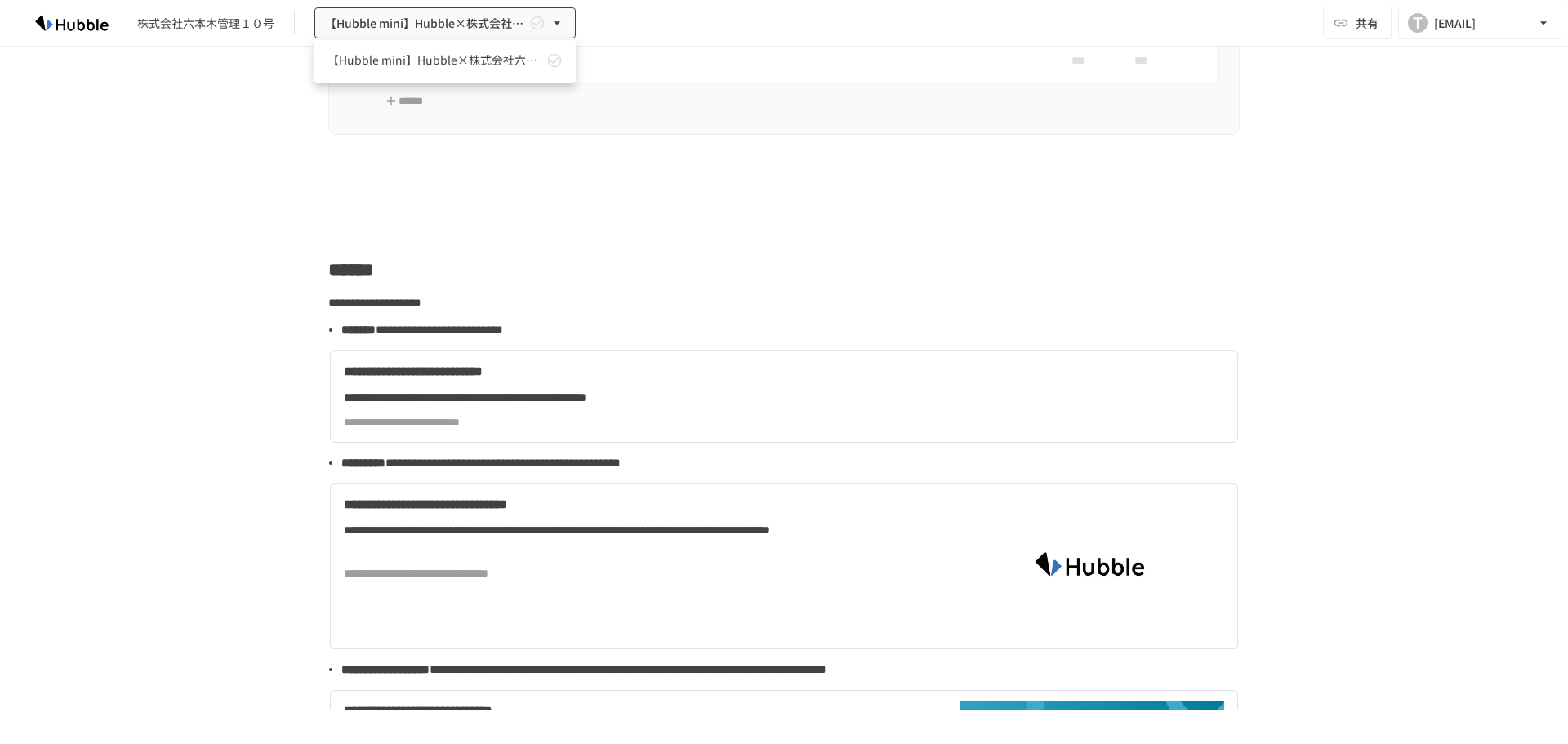 click at bounding box center (784, 372) 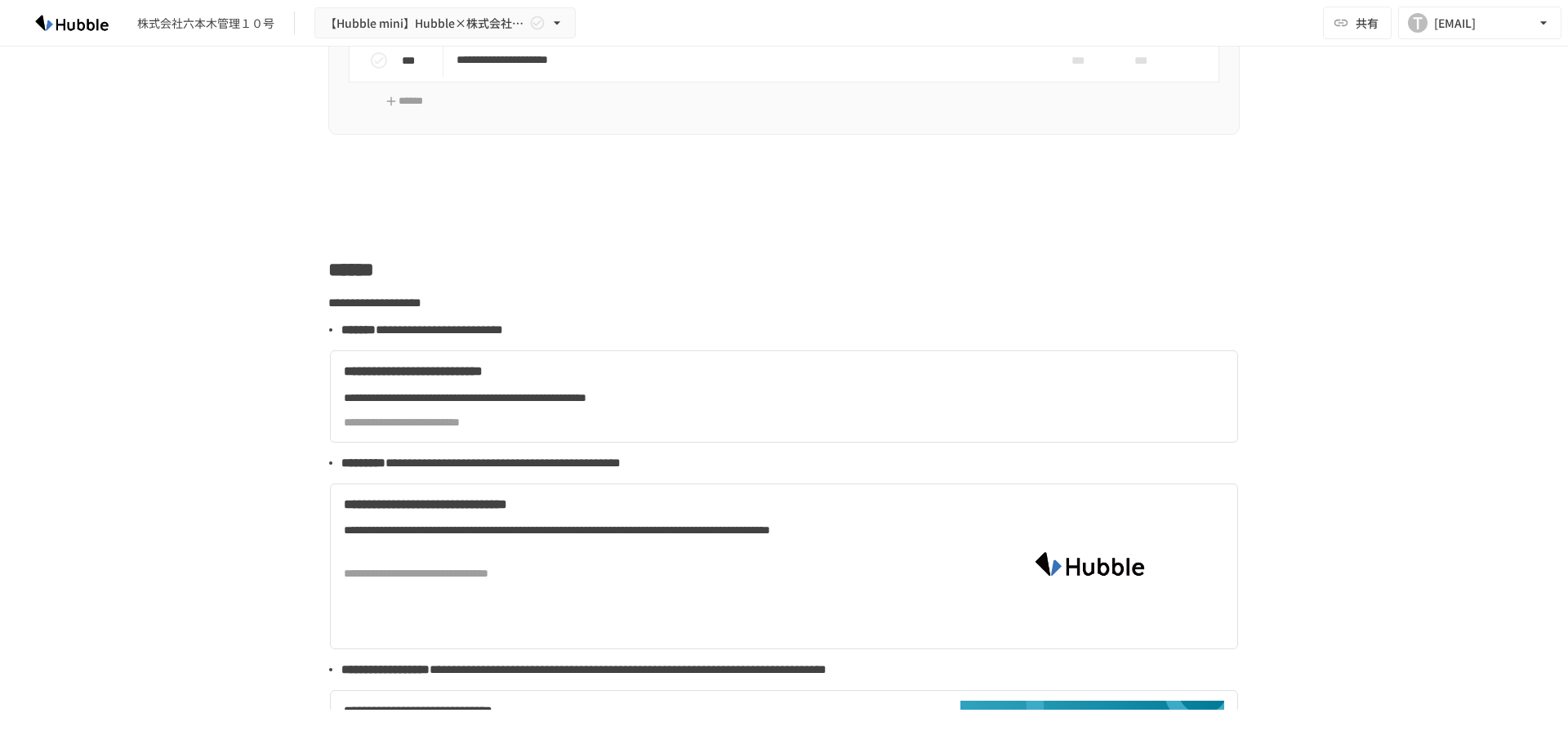click on "株式会社六本木管理１０号 【Hubble mini】Hubble×株式会社六本木管理１０号 オンボーディングプロジェクト 共有 T [EMAIL]" at bounding box center [784, 23] 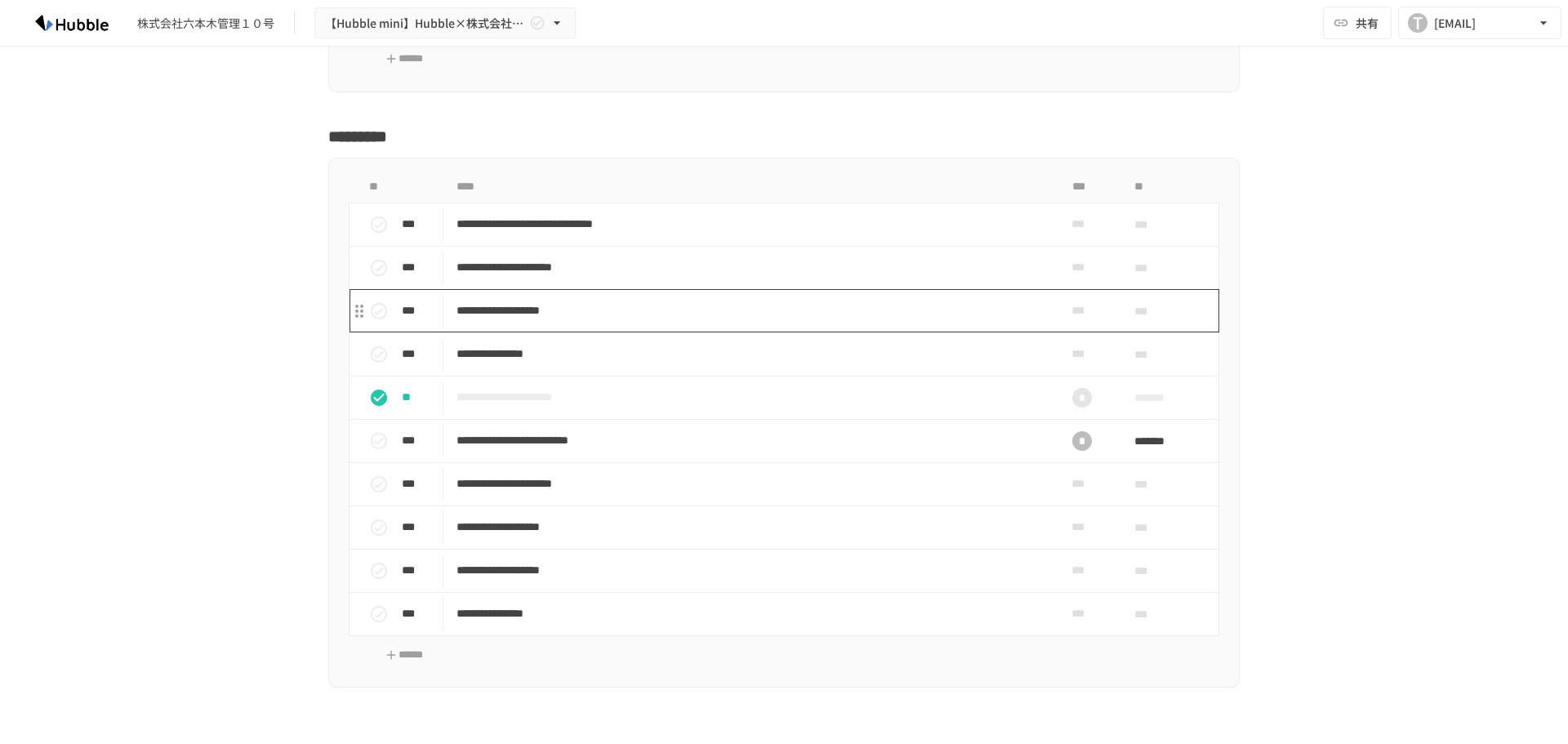 scroll, scrollTop: 2042, scrollLeft: 0, axis: vertical 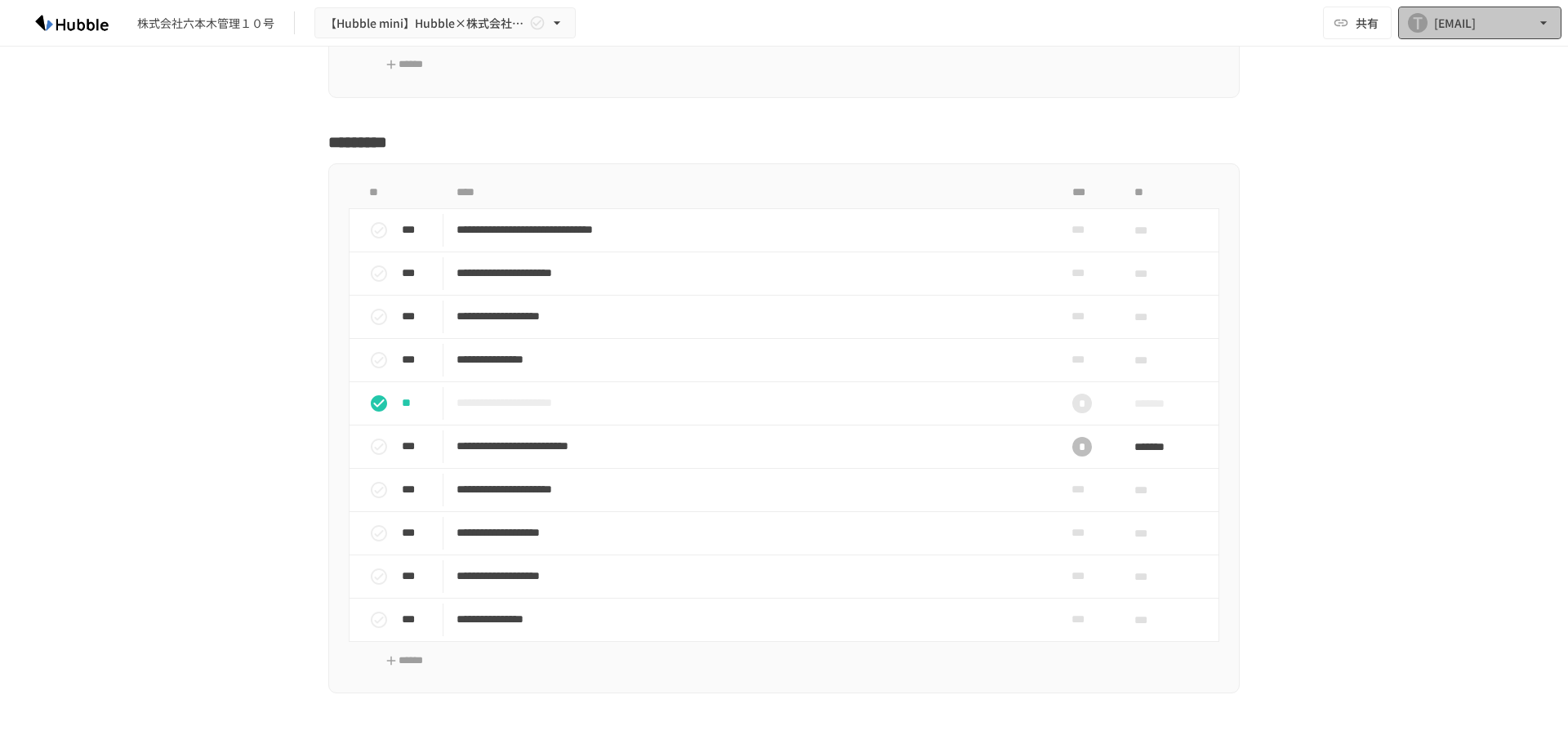 click on "[EMAIL]" at bounding box center [1454, 23] 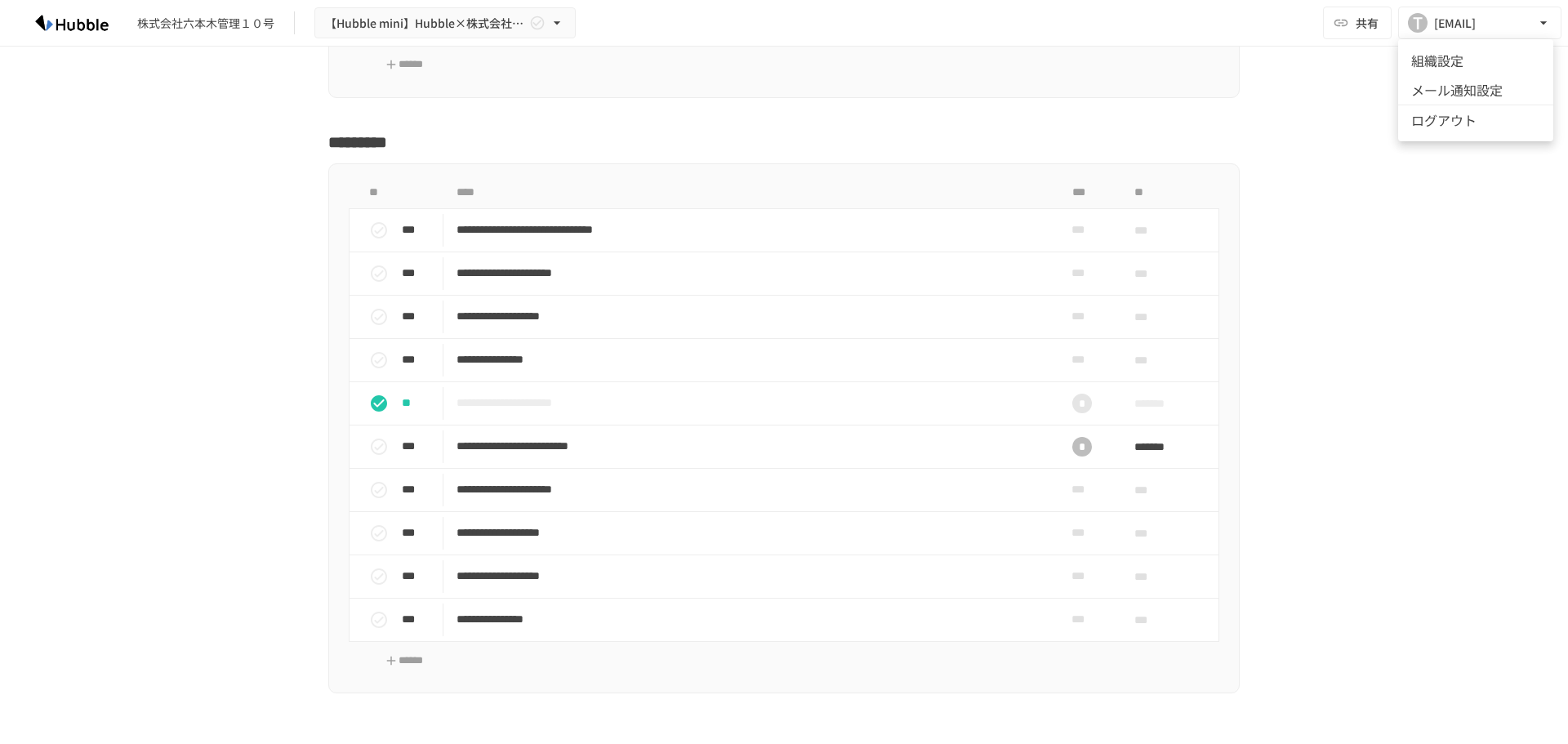click on "組織設定" at bounding box center (1476, 60) 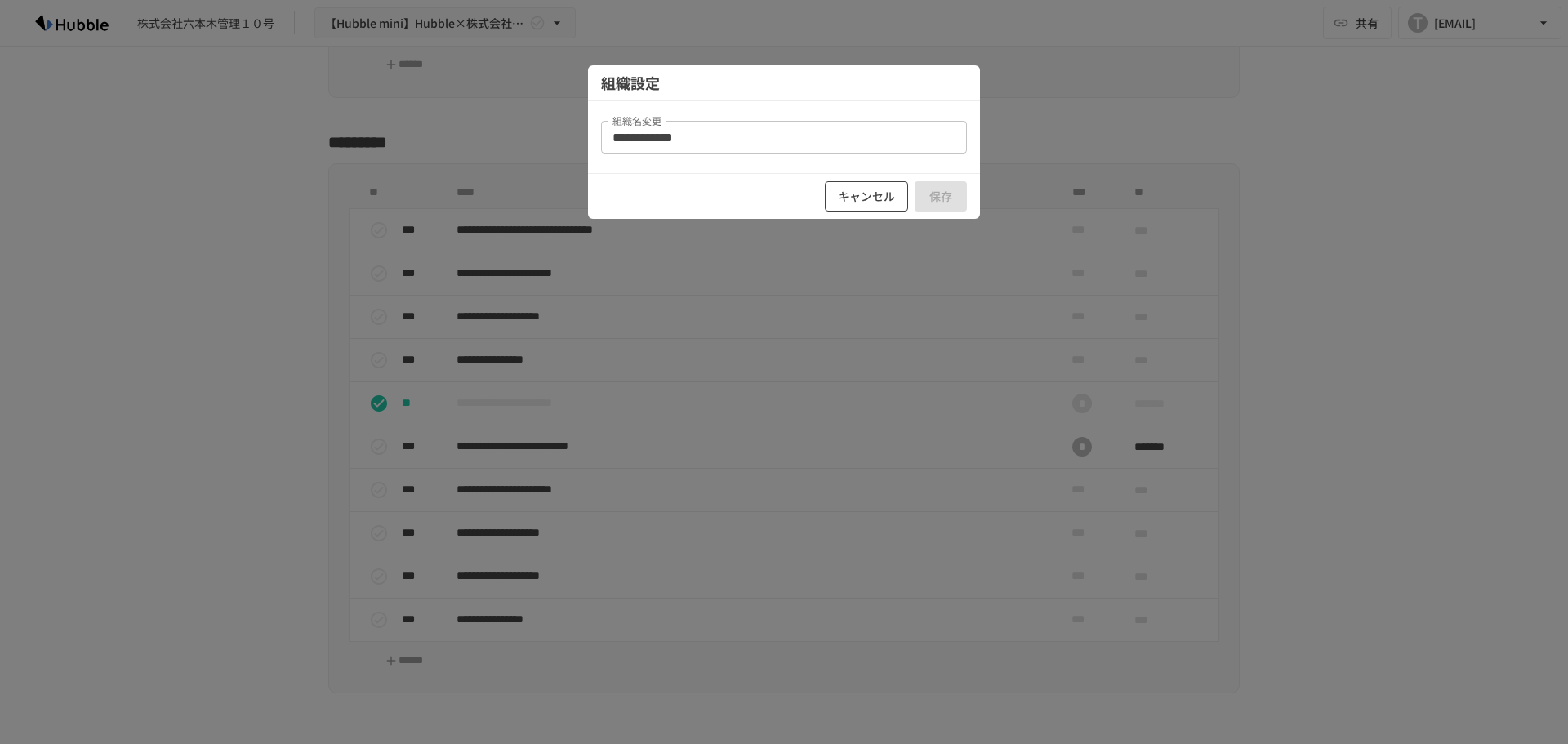 click on "キャンセル" at bounding box center (866, 196) 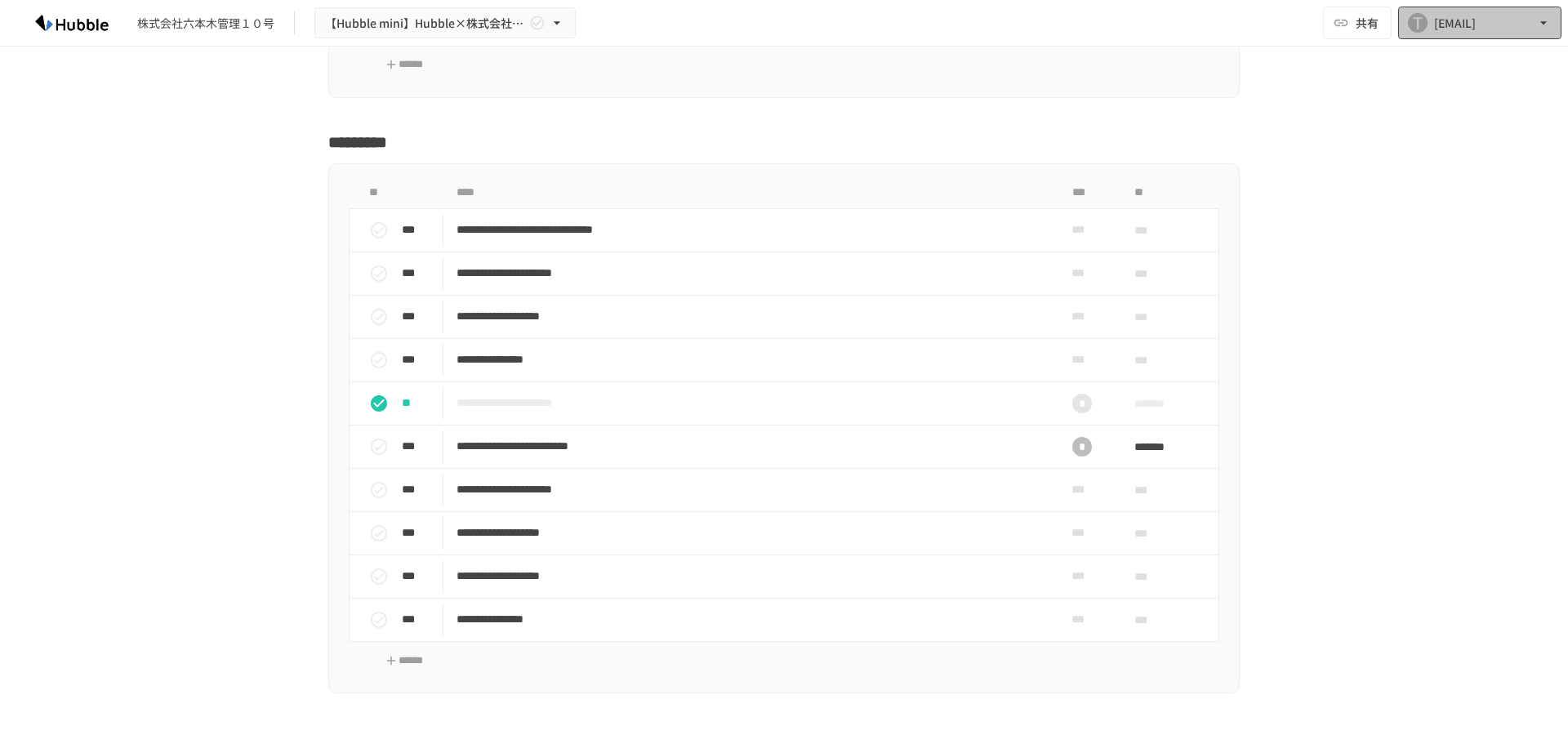 click on "[EMAIL]" at bounding box center [1454, 23] 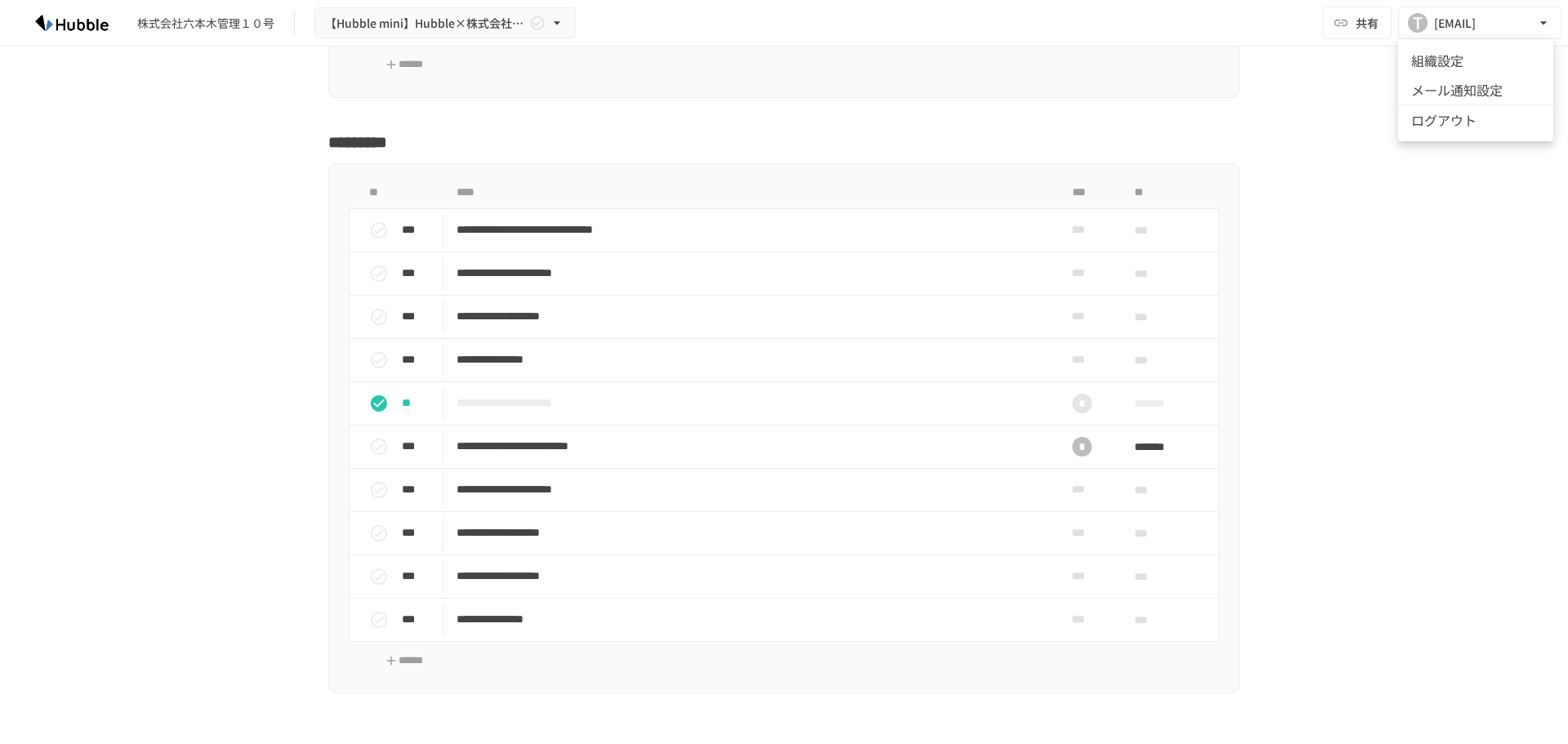 click at bounding box center (784, 372) 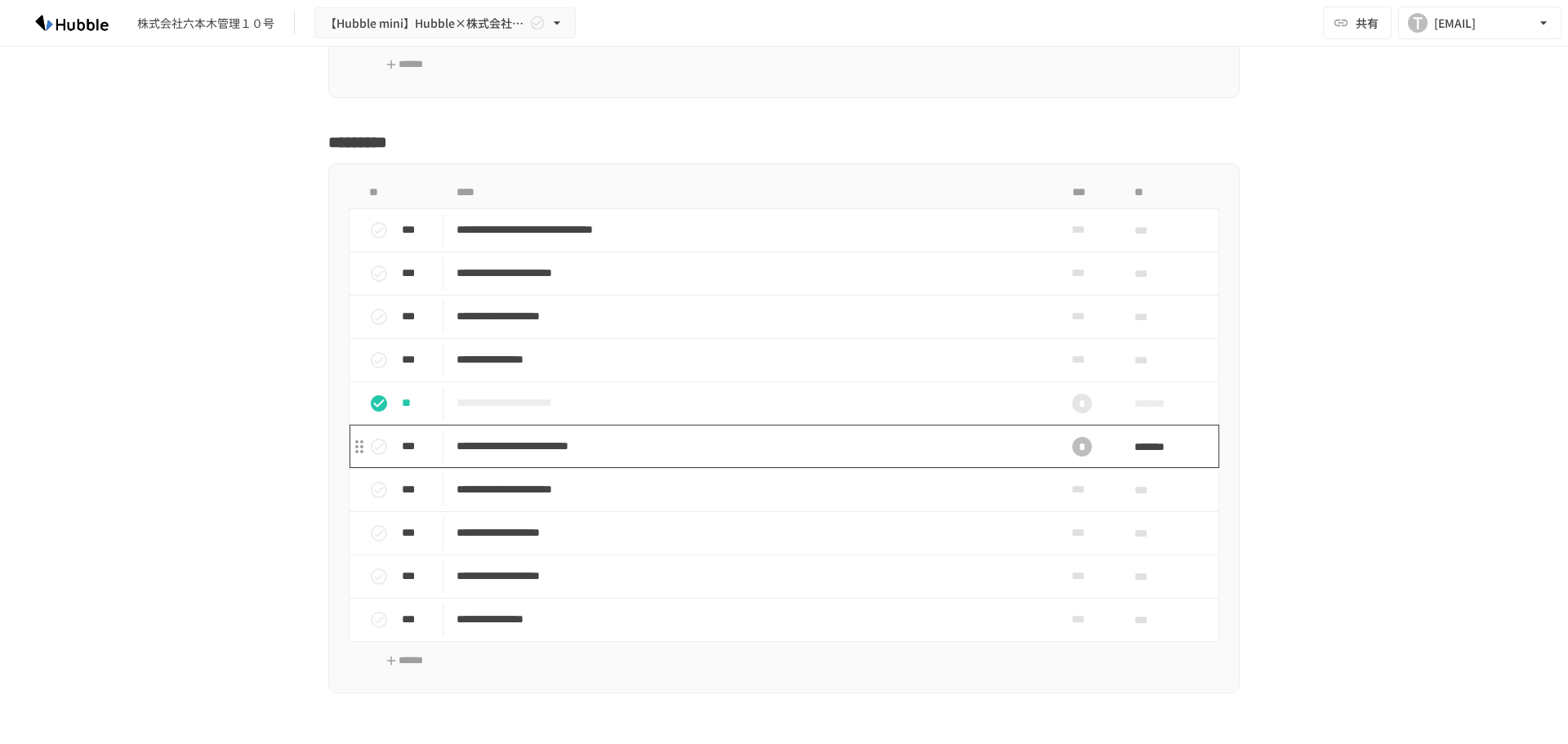 click on "**********" at bounding box center [750, 446] 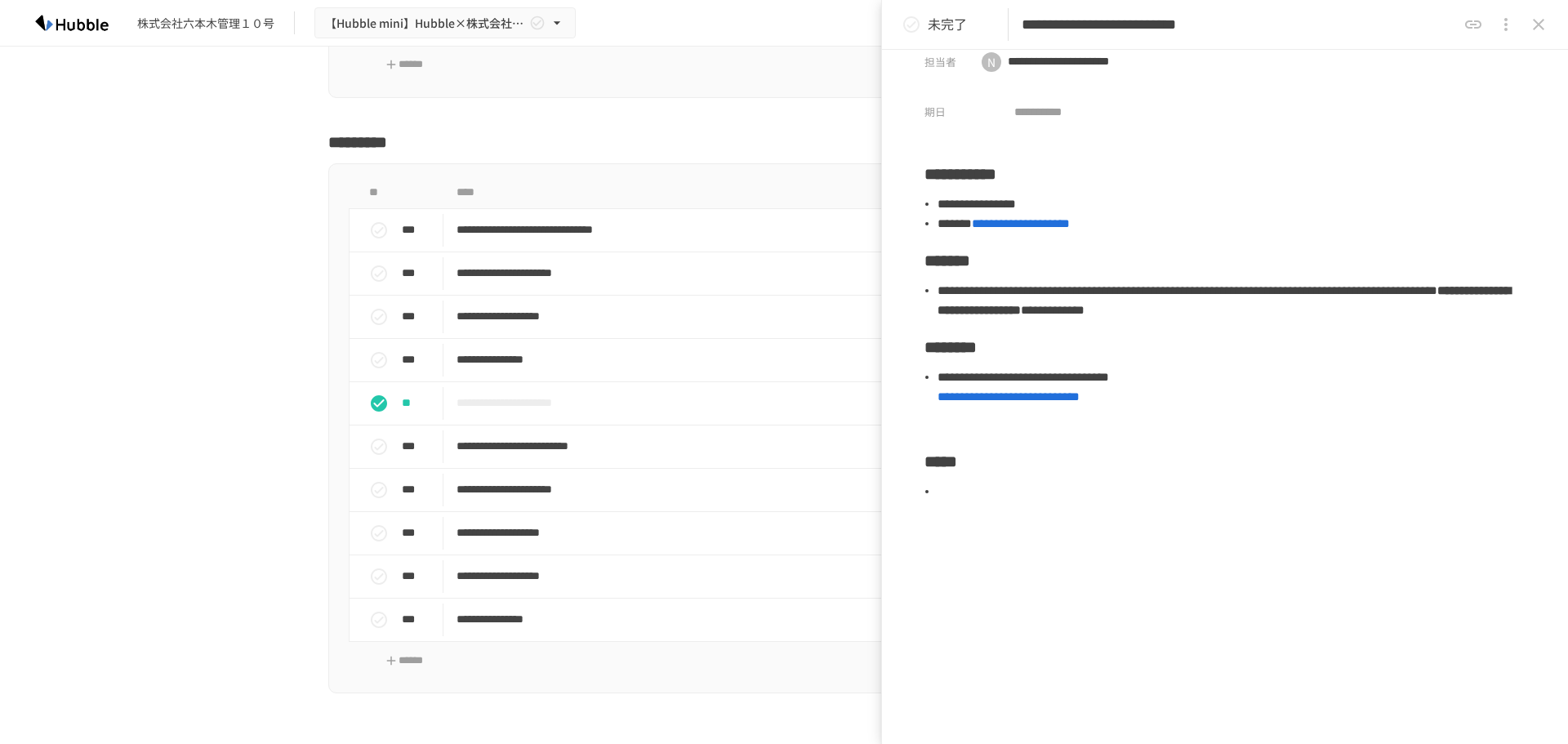 scroll, scrollTop: 0, scrollLeft: 0, axis: both 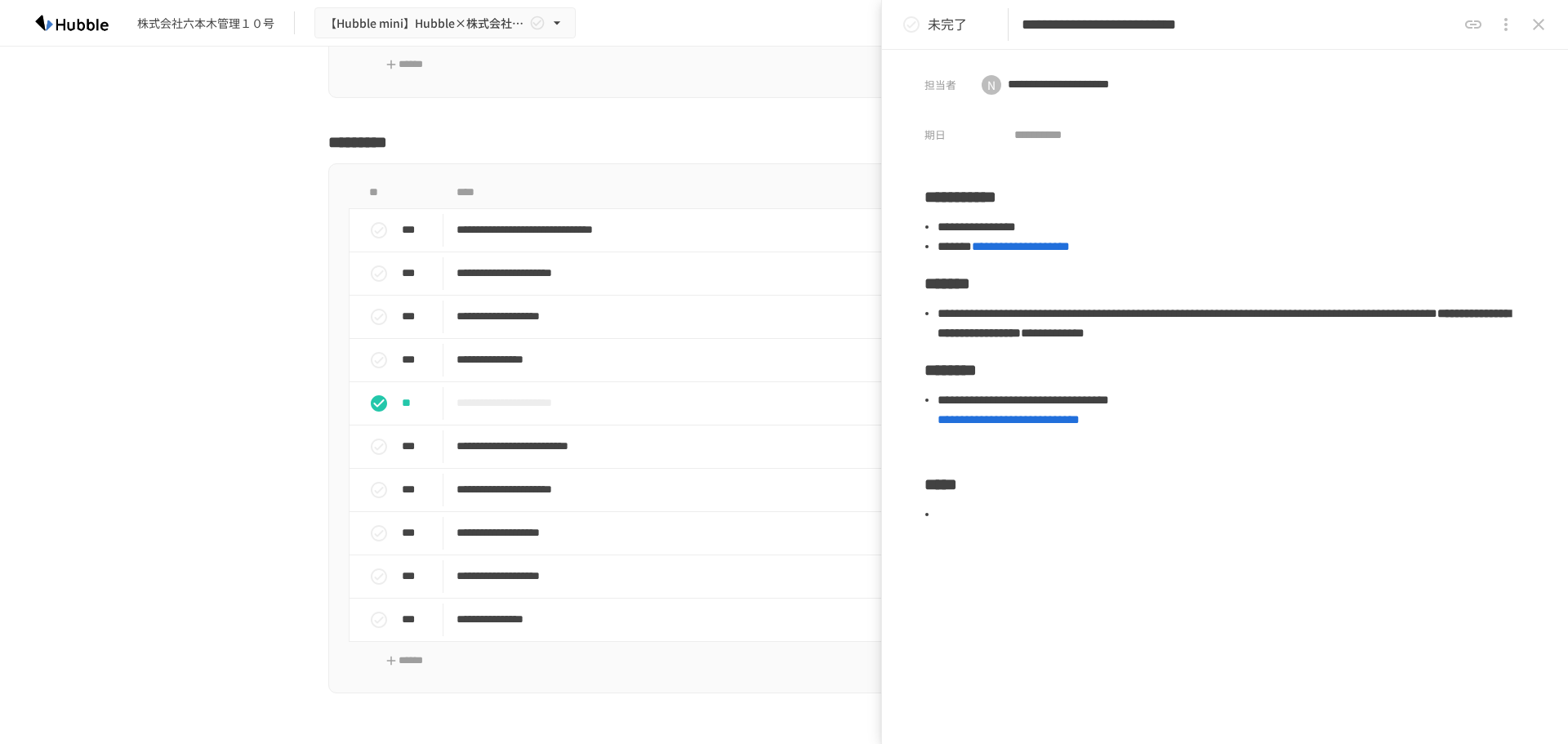 click at bounding box center [72, 23] 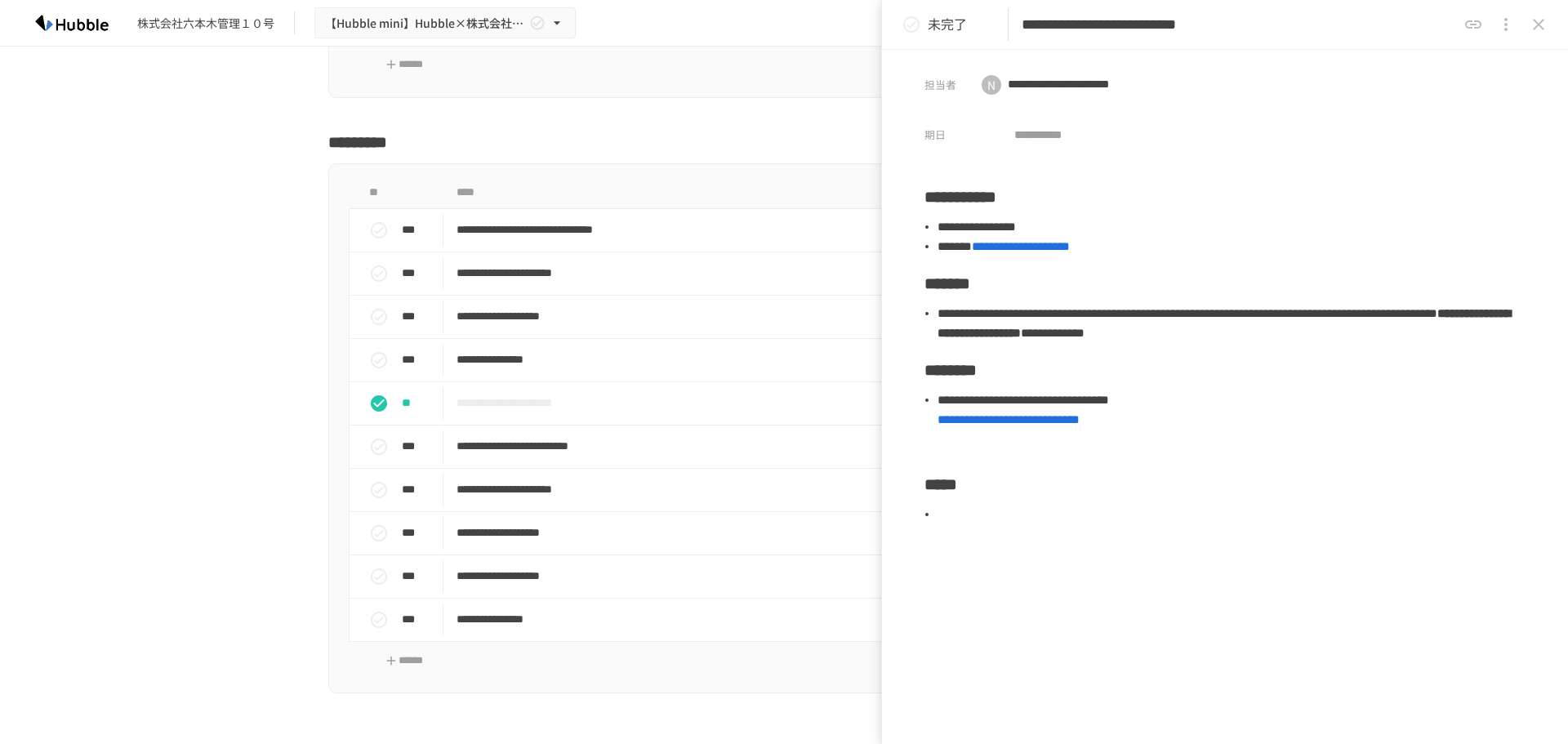 click at bounding box center (72, 23) 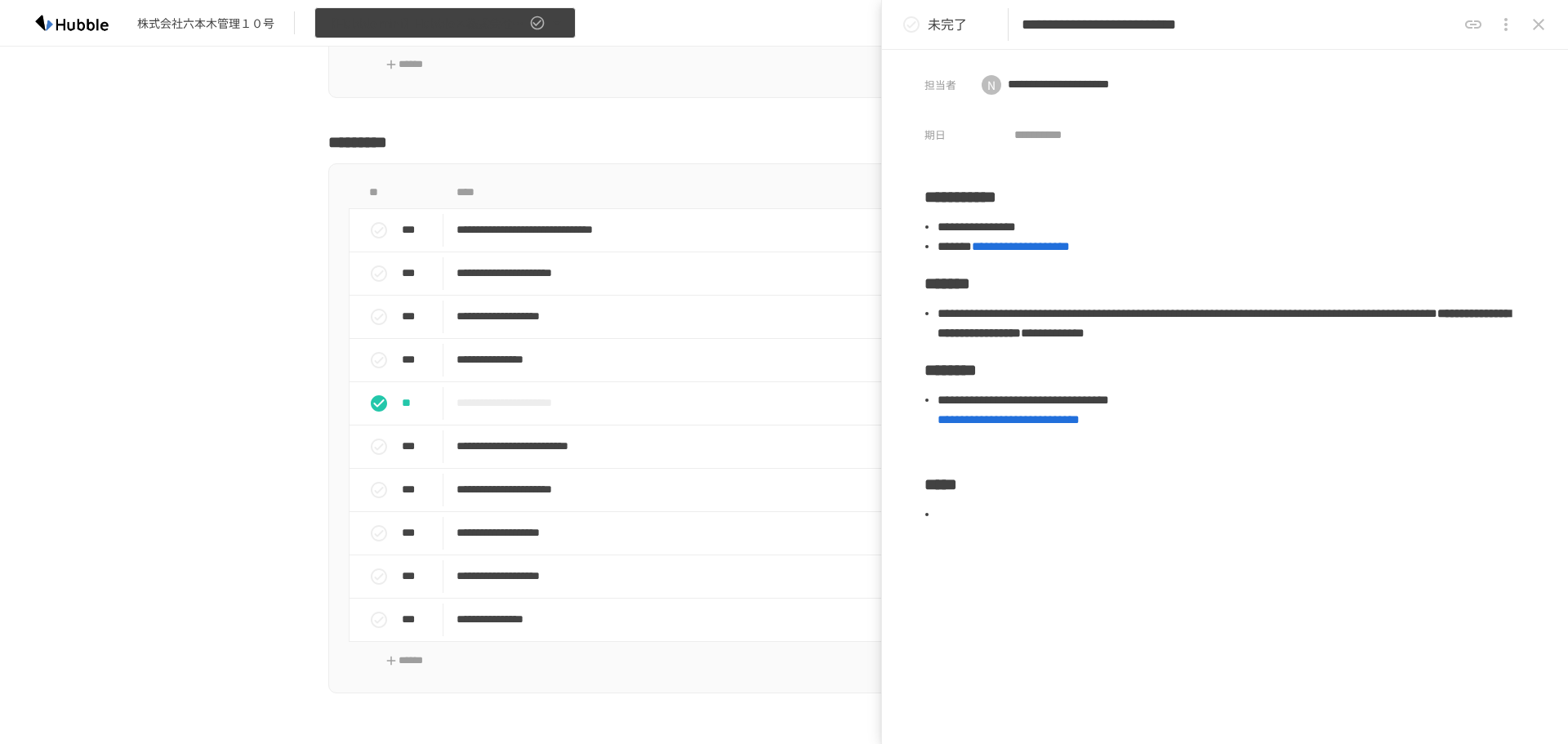 click 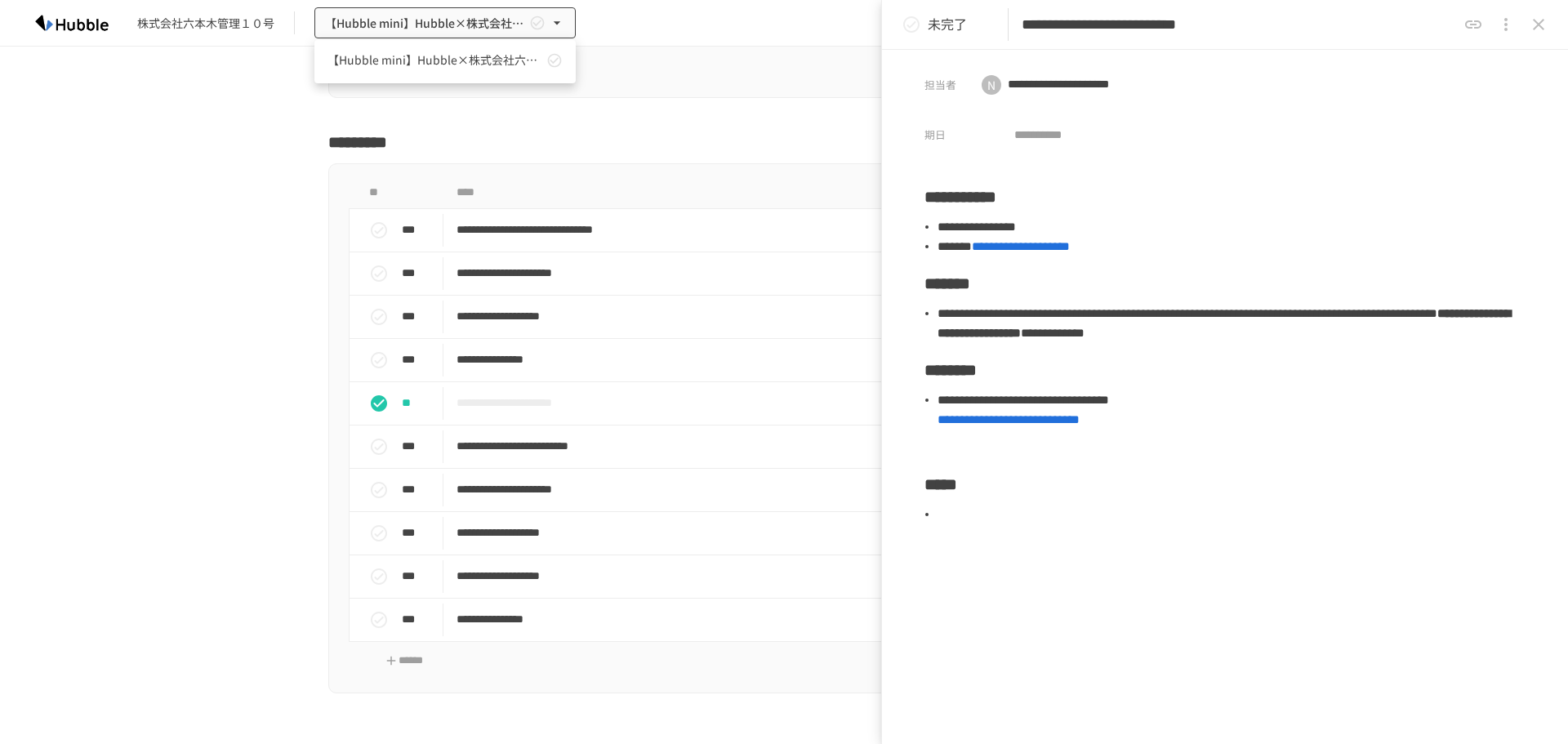 click at bounding box center (784, 372) 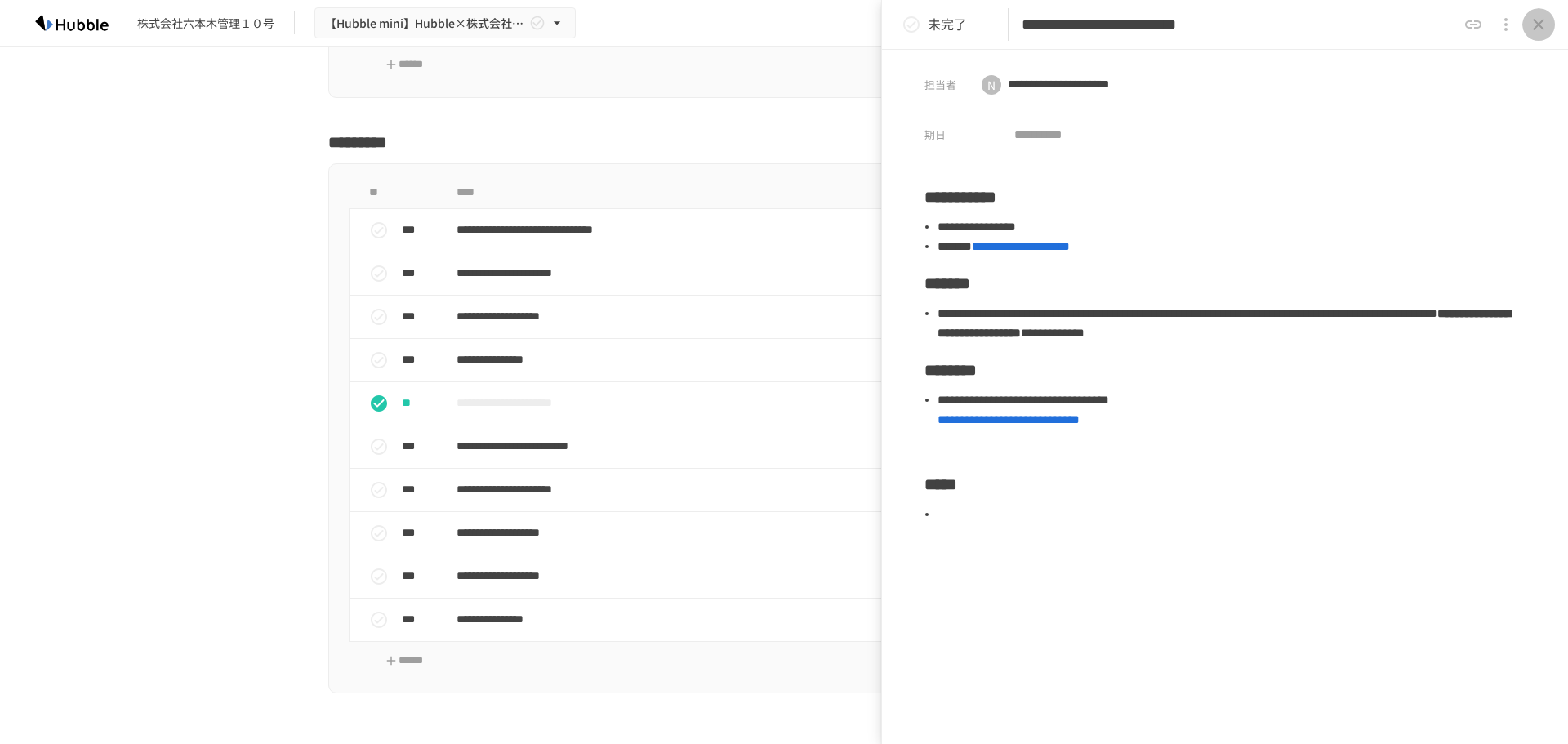 click 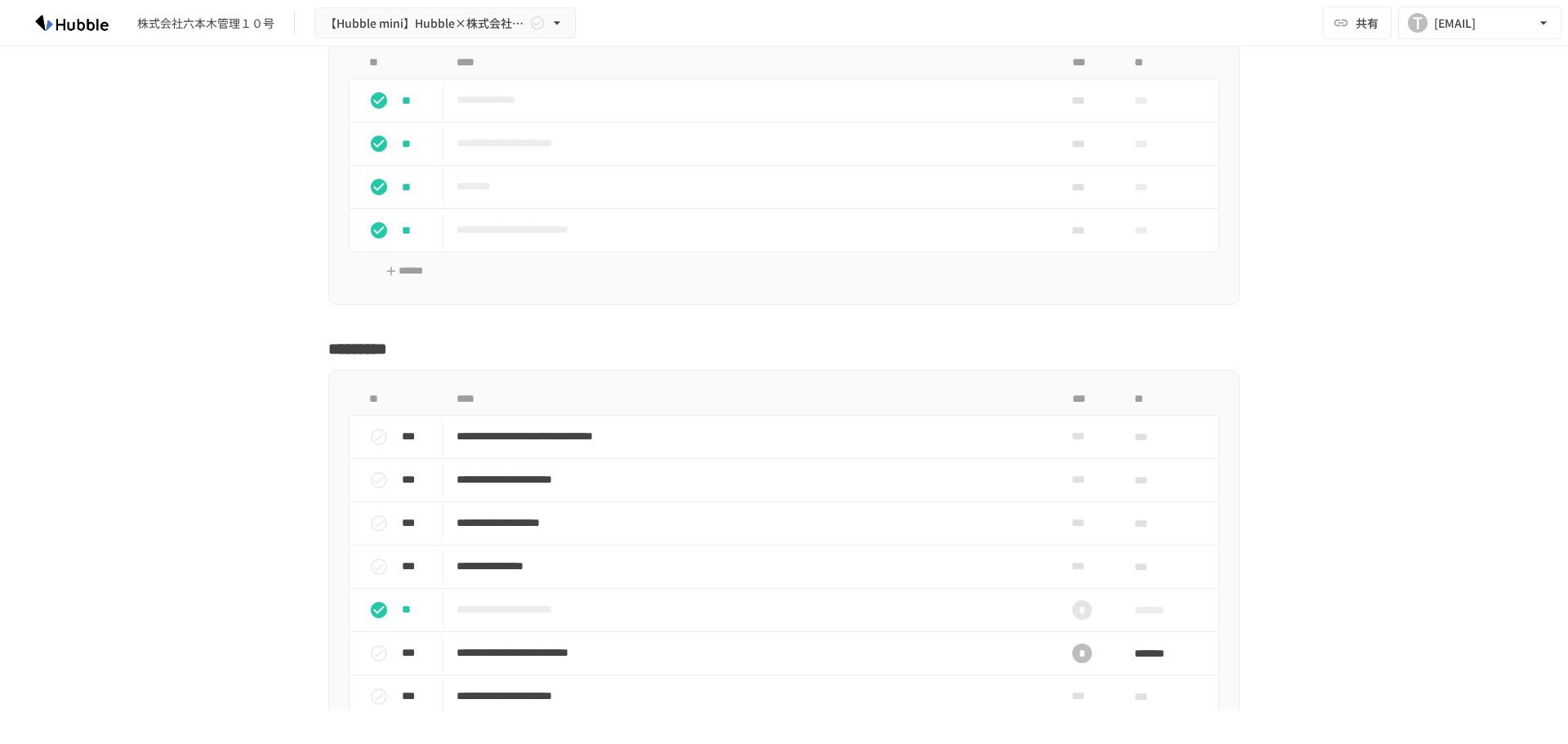 scroll, scrollTop: 1960, scrollLeft: 0, axis: vertical 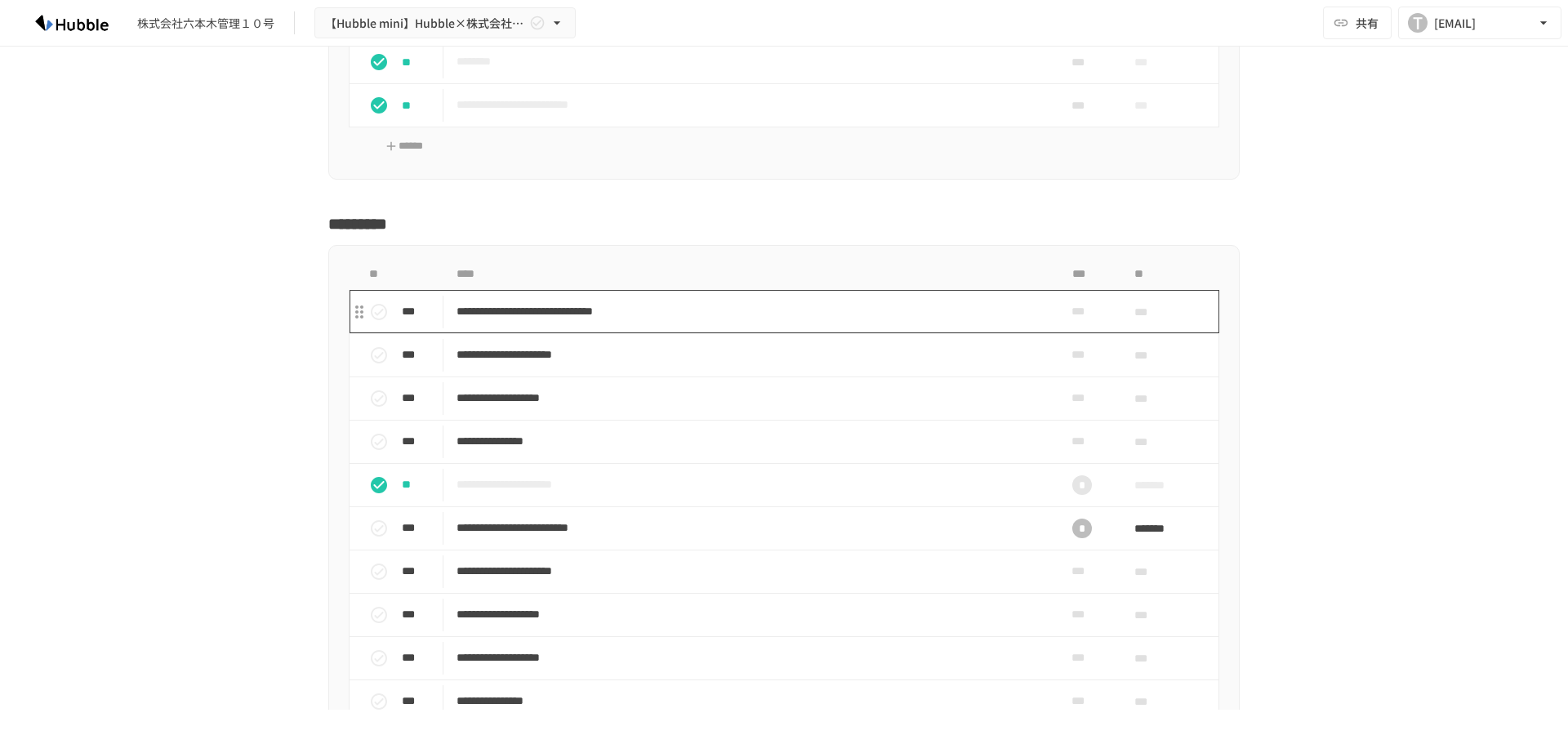 click on "**********" at bounding box center (750, 311) 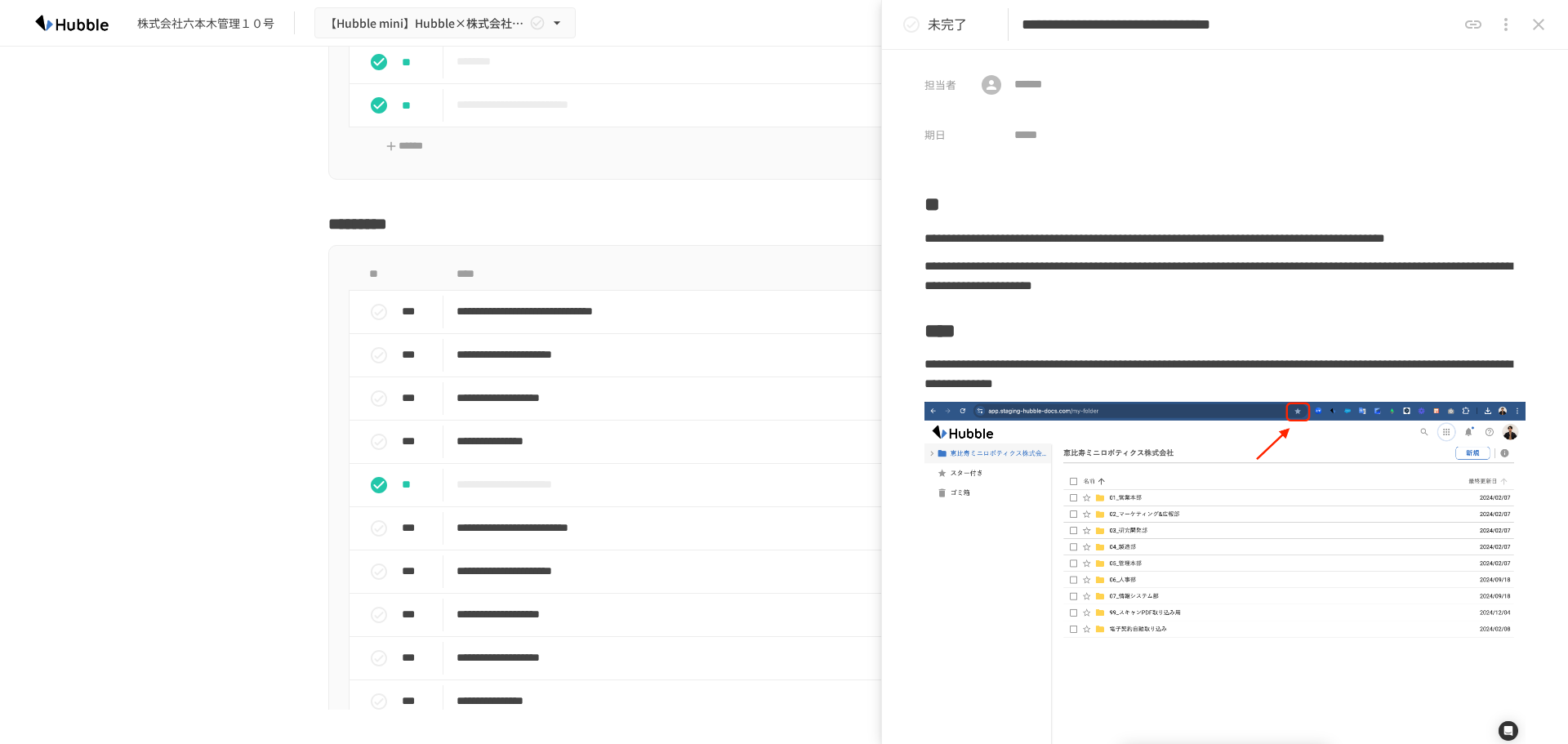 click on "**********" at bounding box center (784, 253) 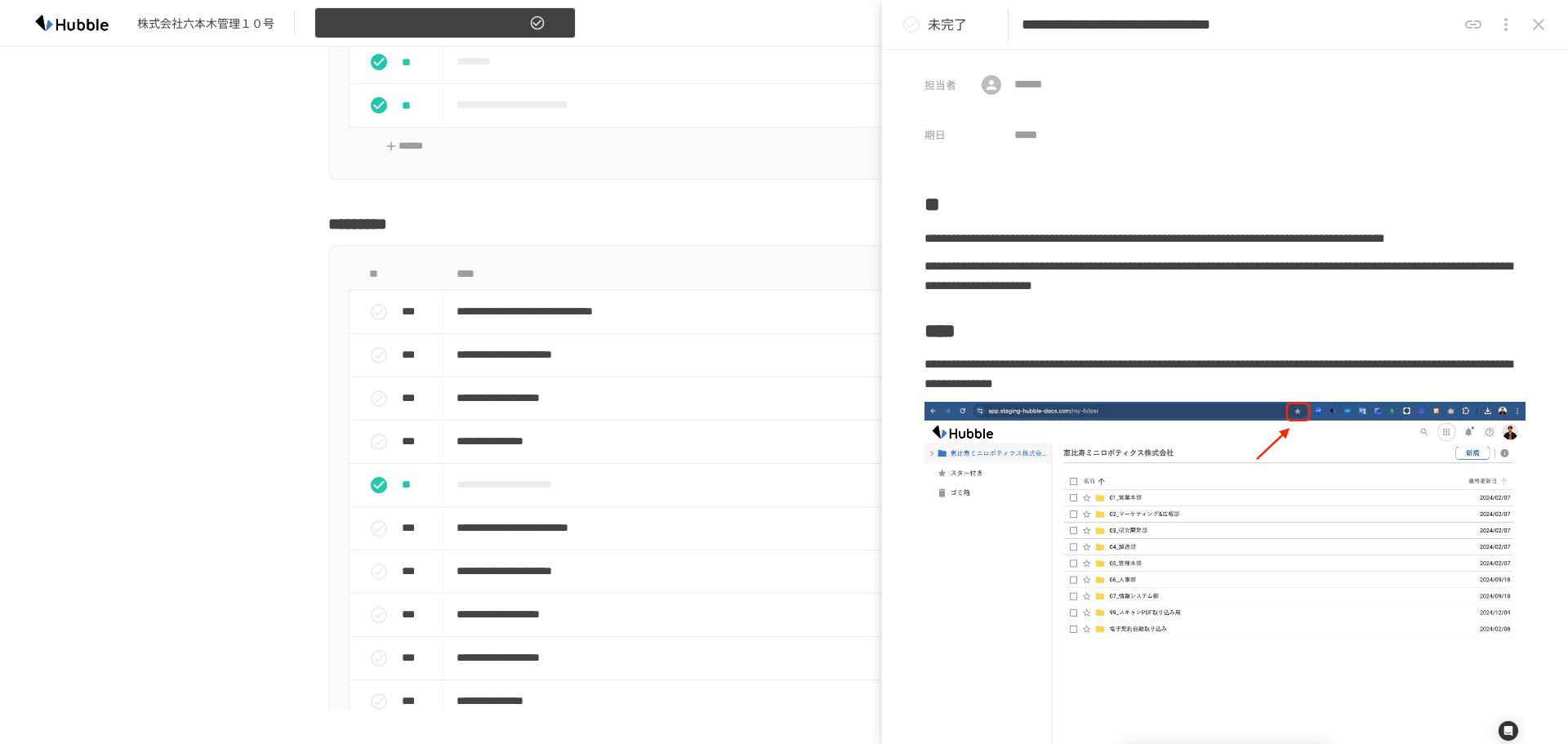 click on "【Hubble mini】Hubble×株式会社六本木管理１０号 オンボーディングプロジェクト" at bounding box center (425, 23) 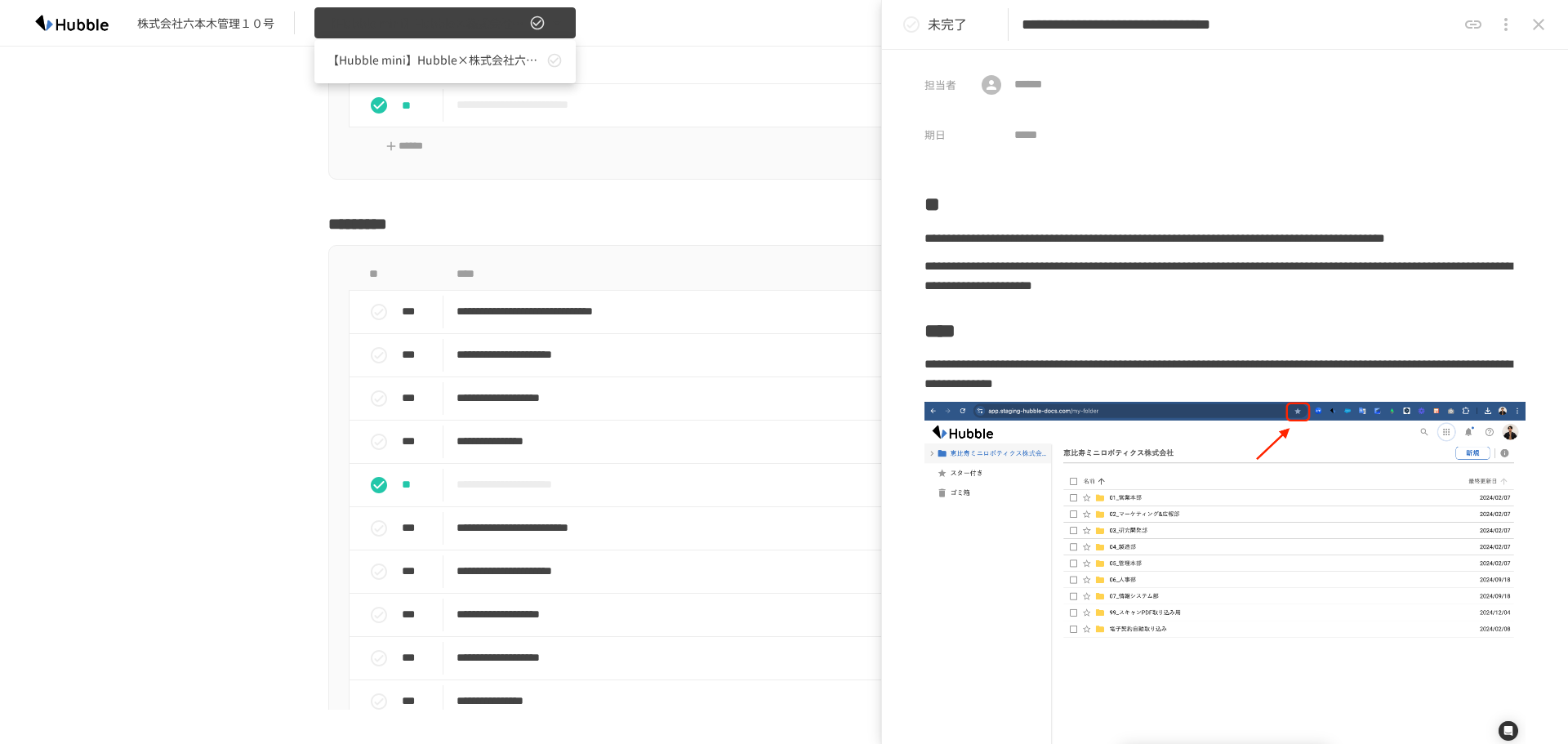 click at bounding box center [784, 372] 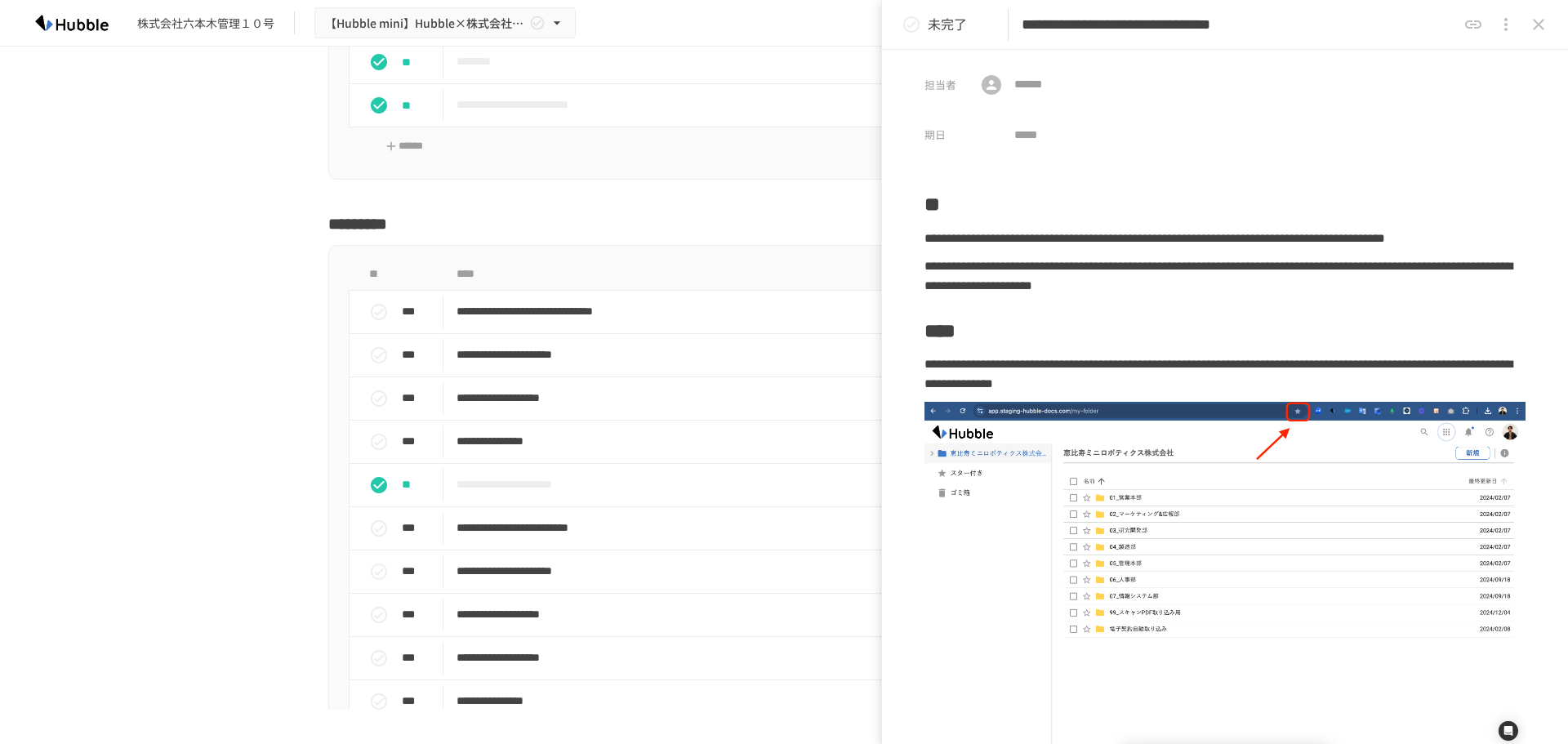 click on "**********" at bounding box center [784, 378] 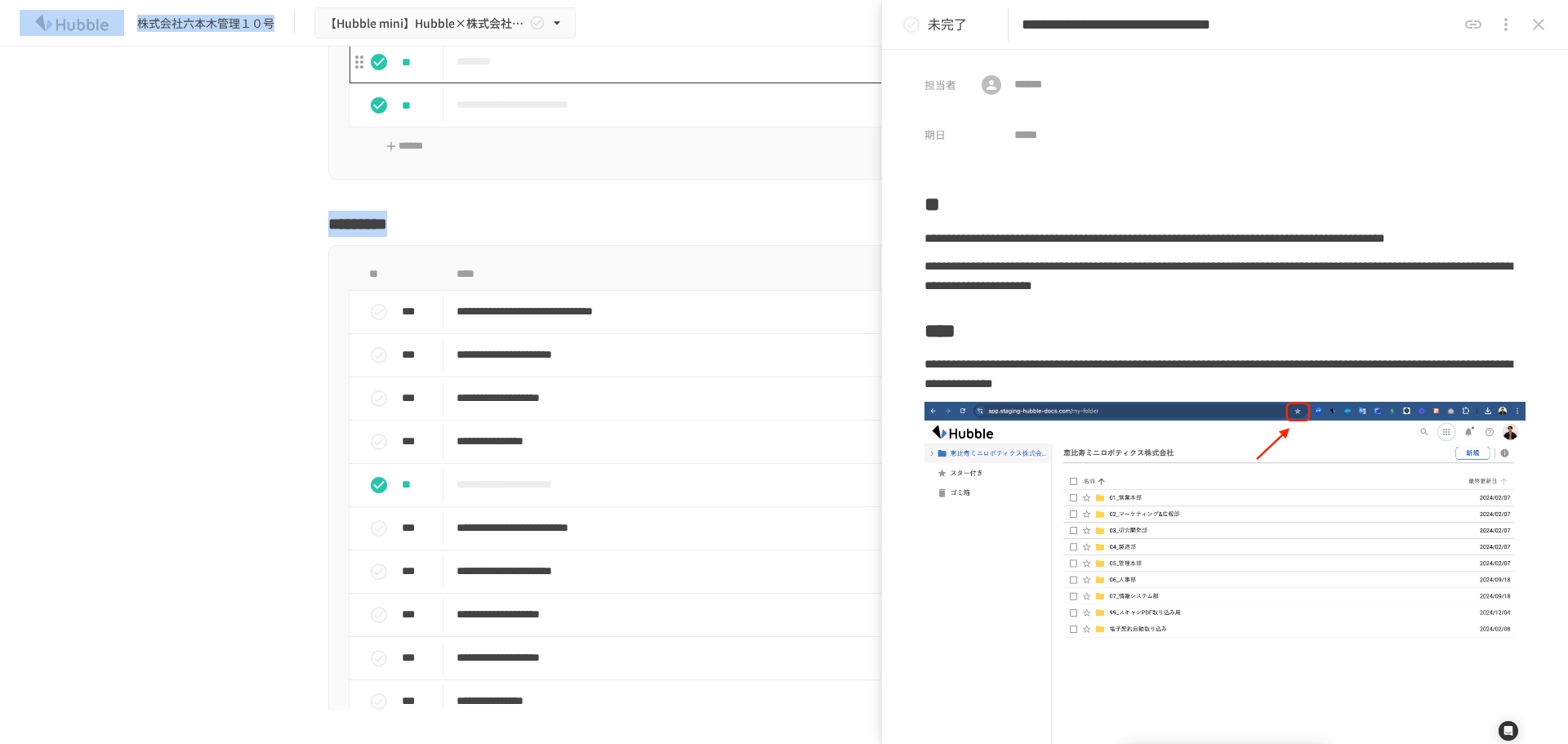 click on "**********" at bounding box center [784, 354] 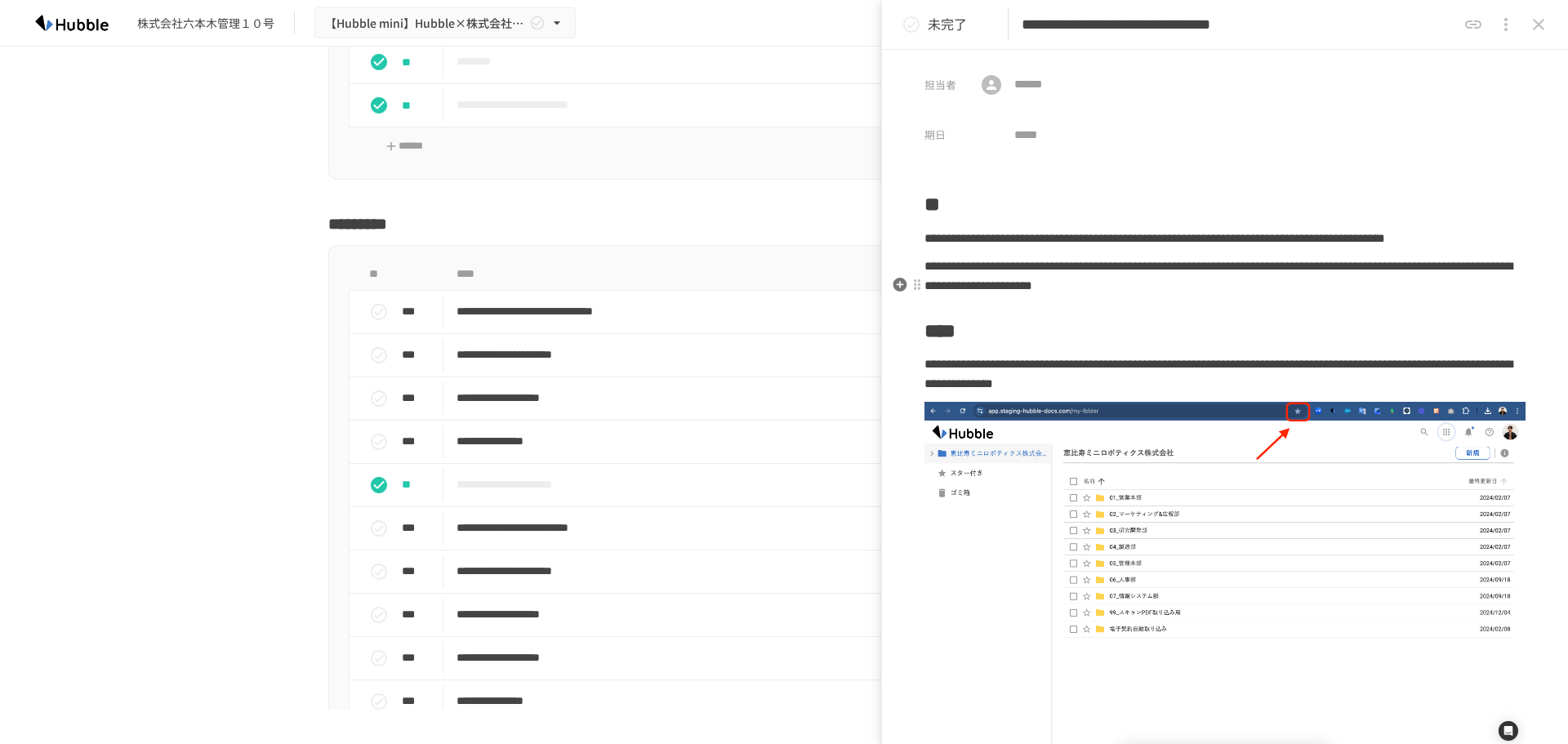click on "**********" at bounding box center [1218, 275] 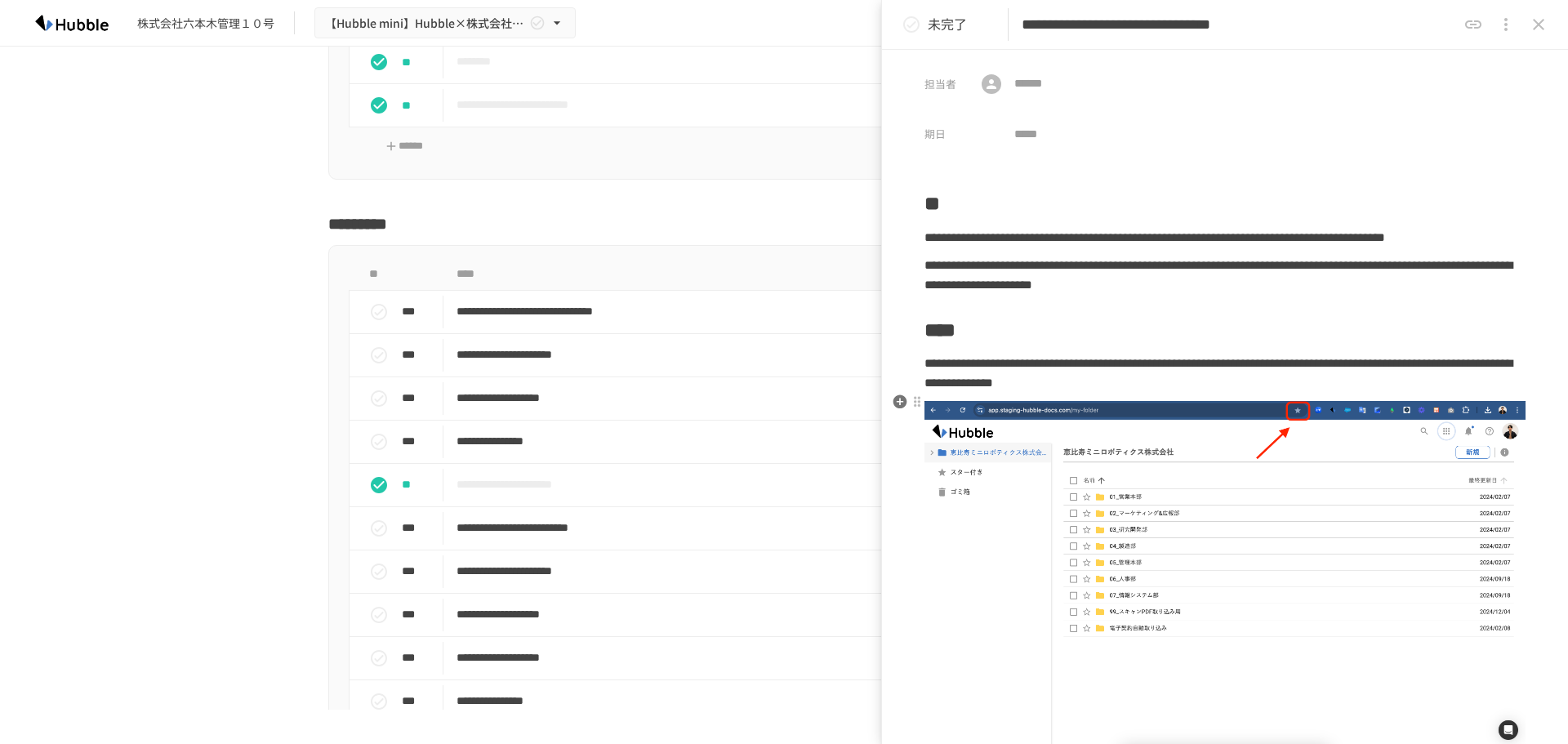scroll, scrollTop: 0, scrollLeft: 0, axis: both 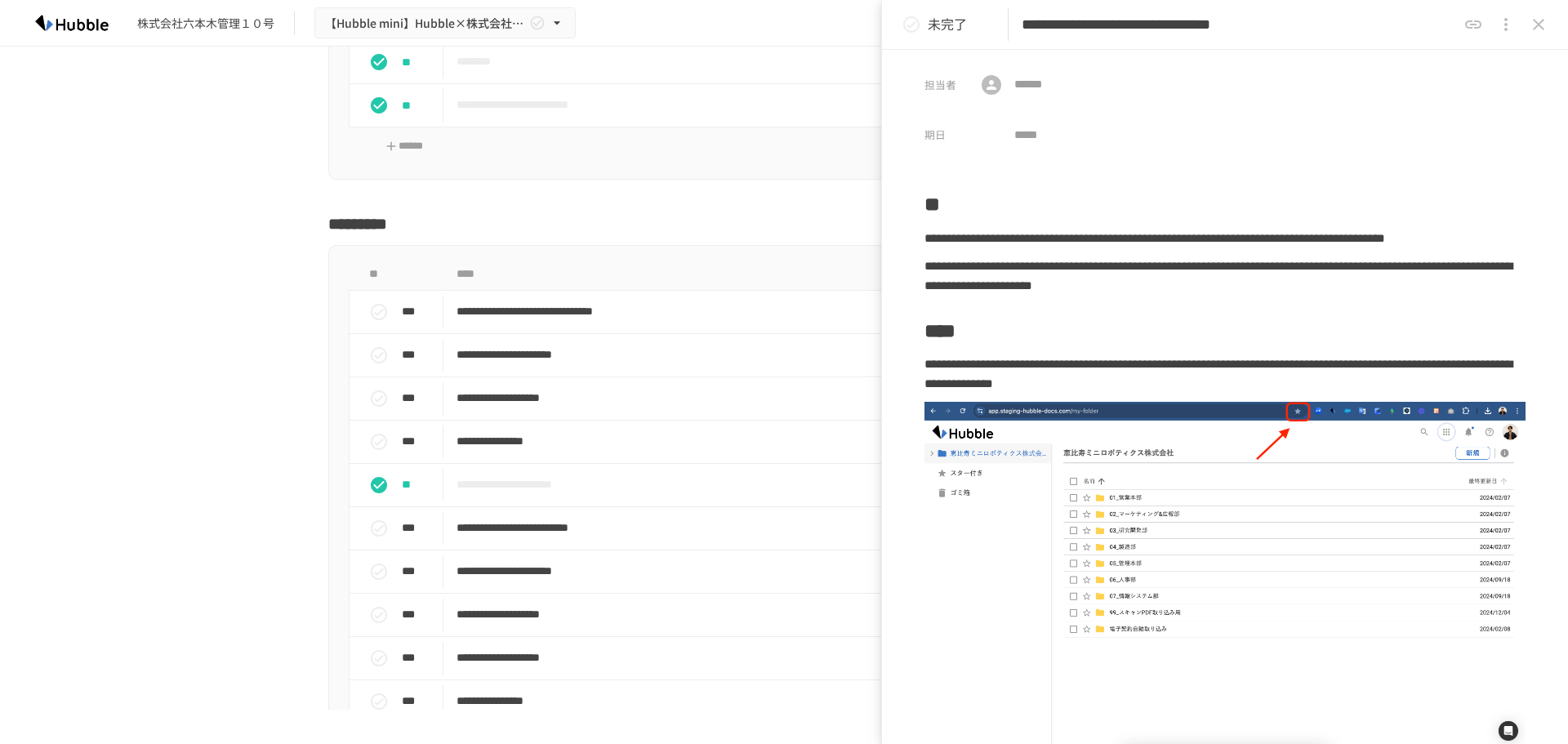 click on "**********" at bounding box center (1239, 25) 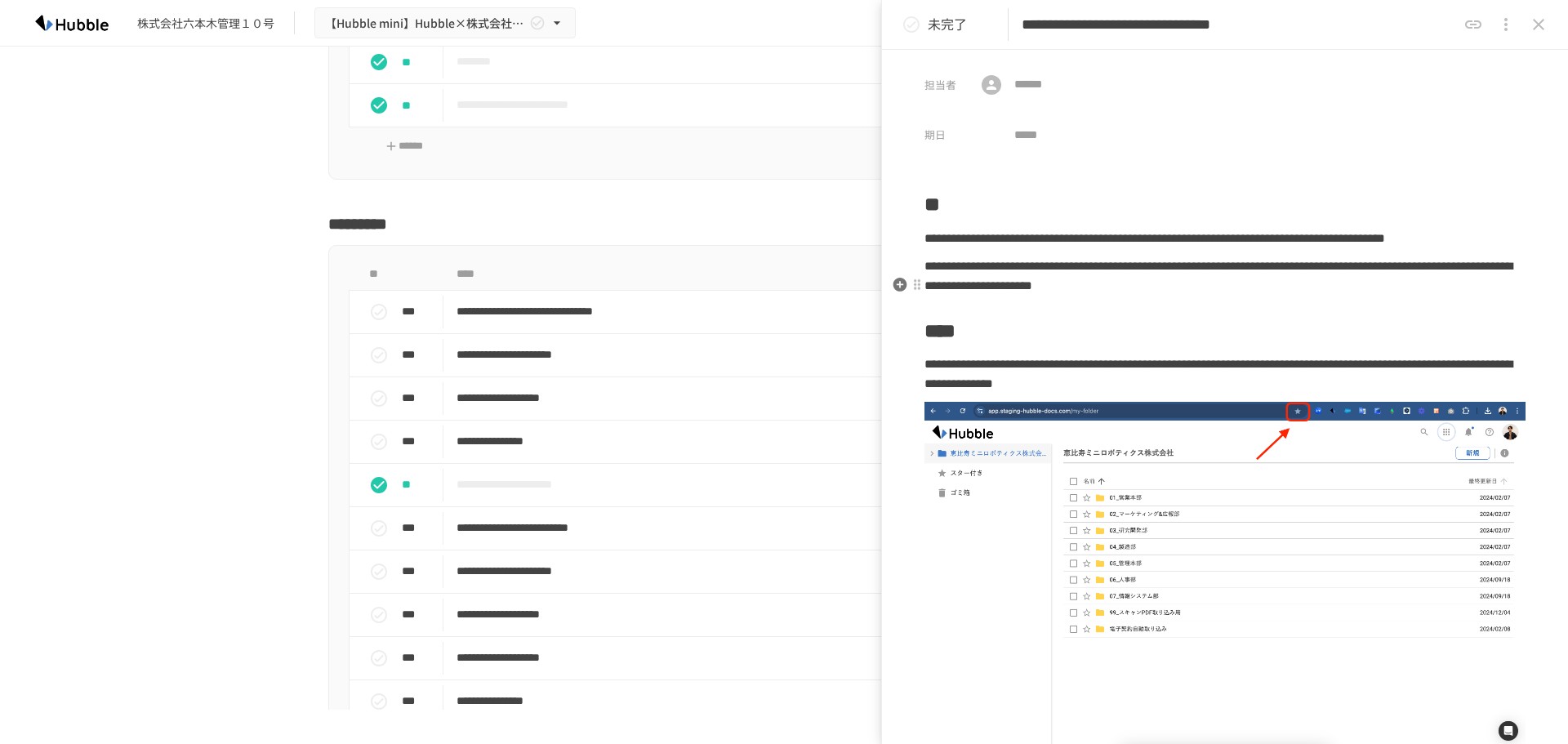 scroll, scrollTop: 82, scrollLeft: 0, axis: vertical 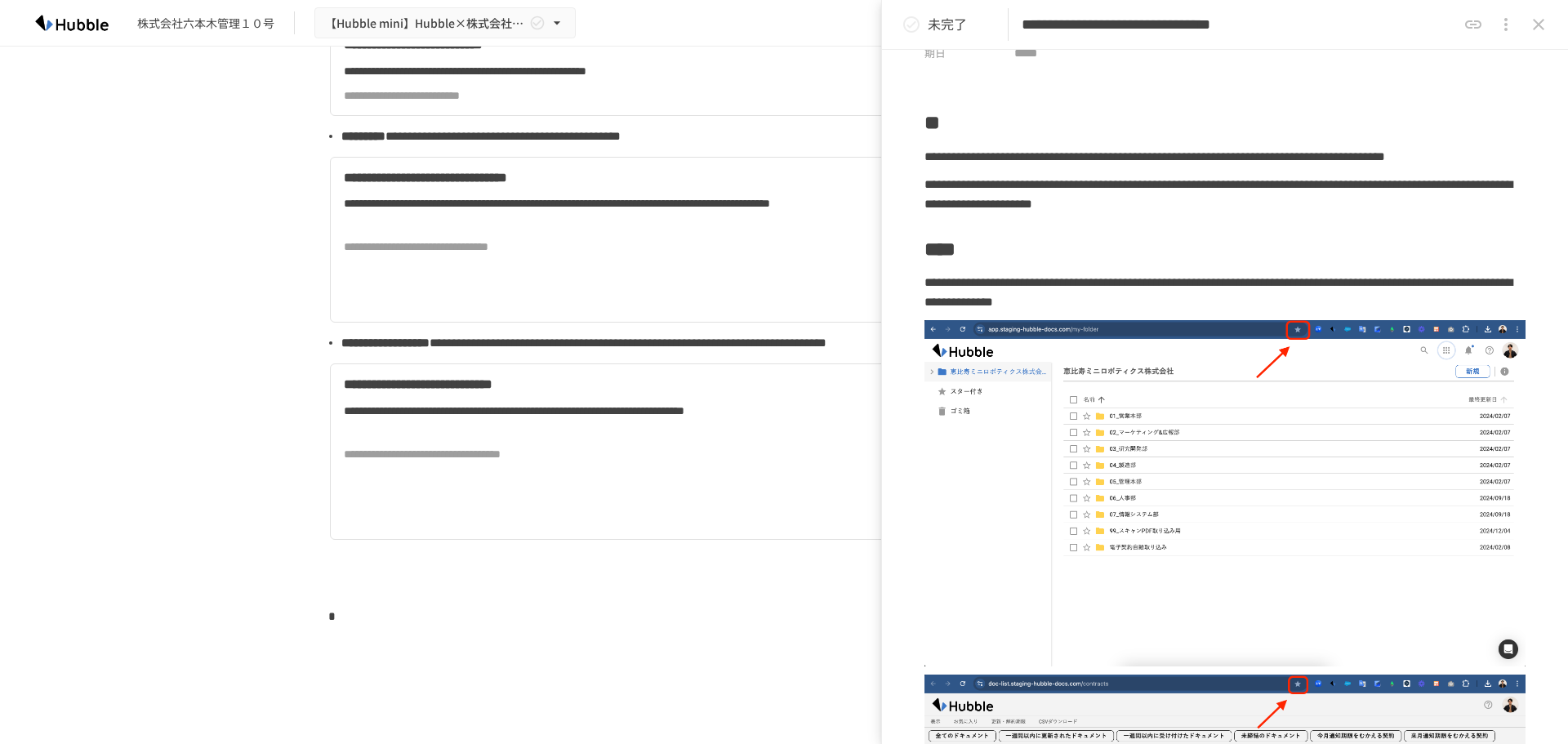 click at bounding box center (1539, 25) 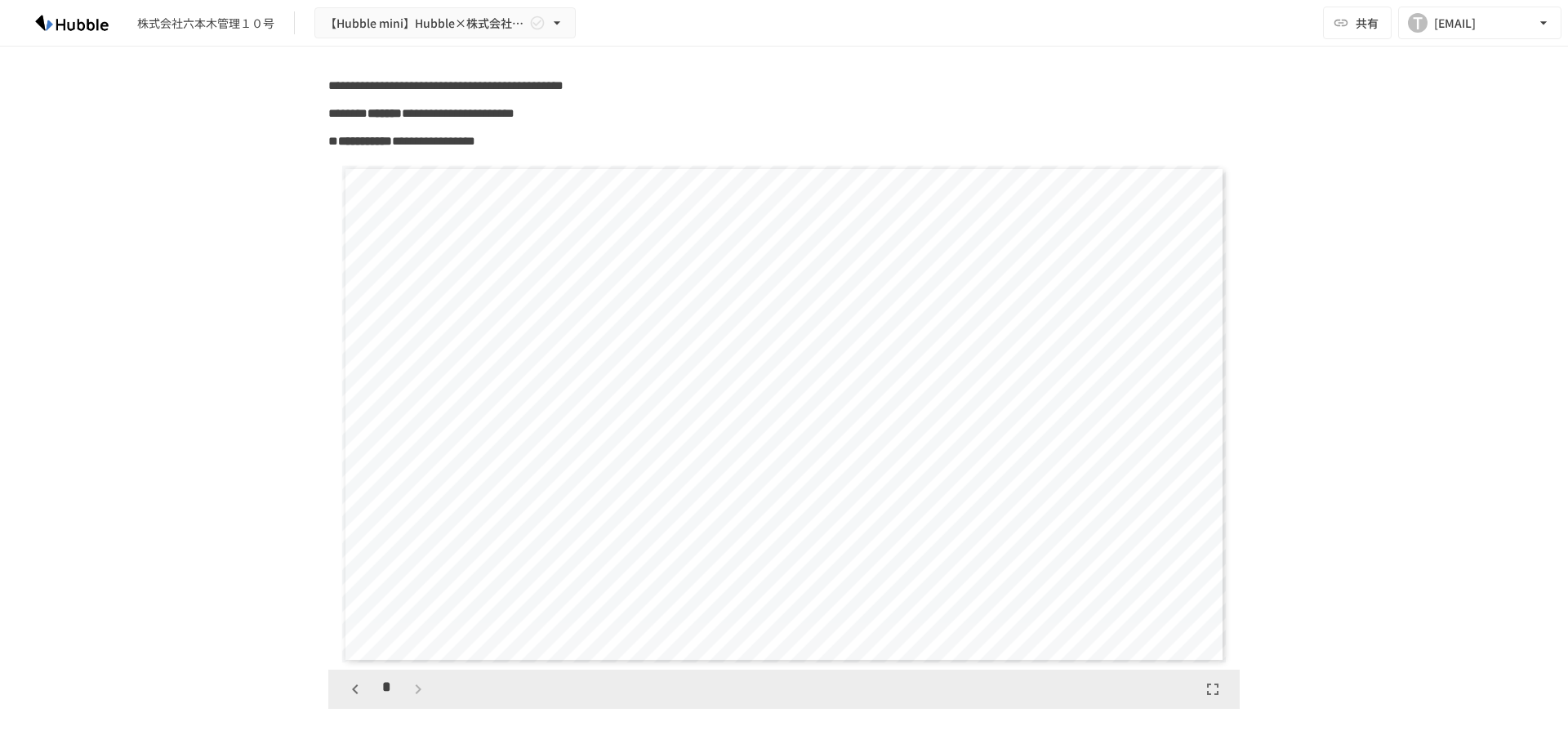 scroll, scrollTop: 0, scrollLeft: 0, axis: both 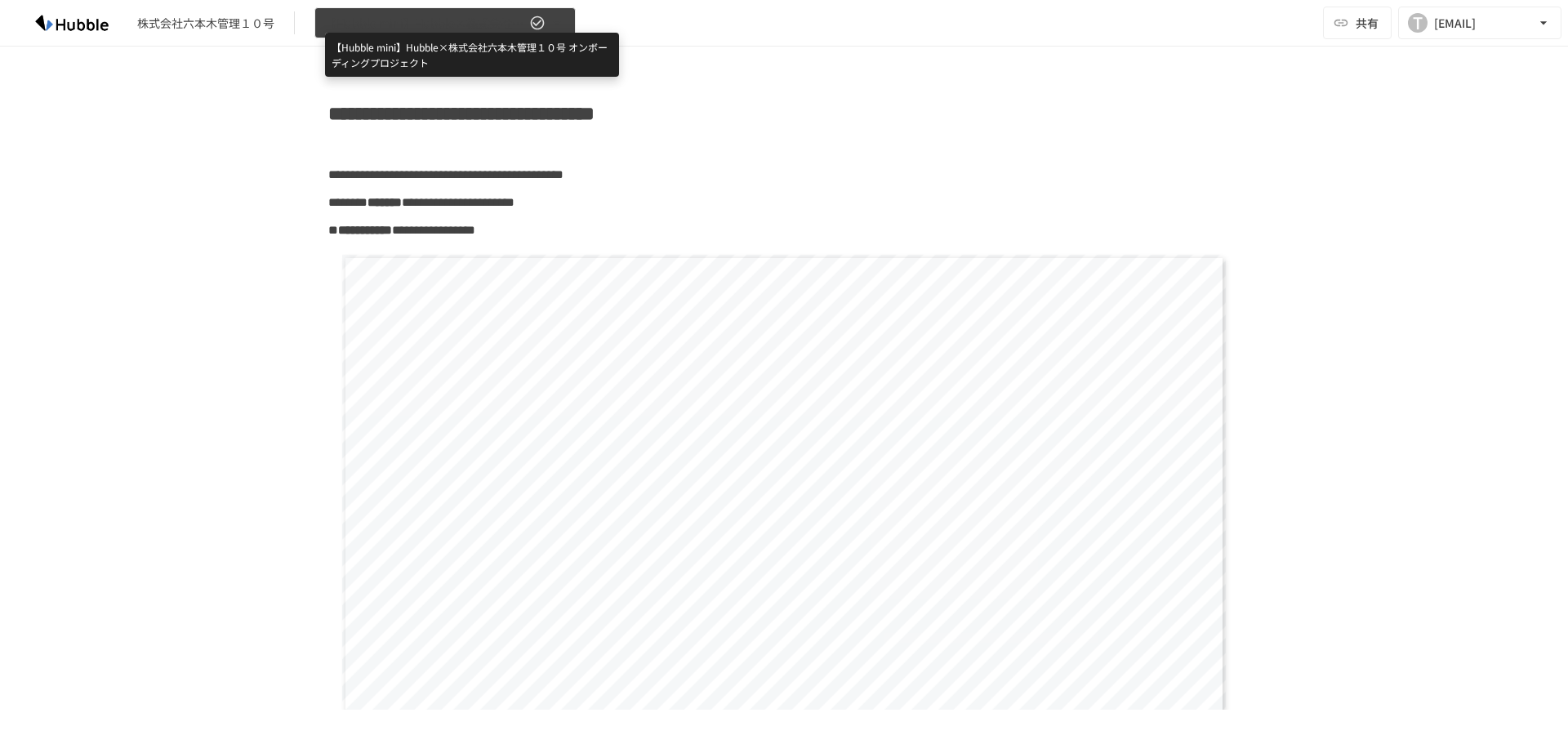 click on "【Hubble mini】Hubble×株式会社六本木管理１０号 オンボーディングプロジェクト" at bounding box center (425, 23) 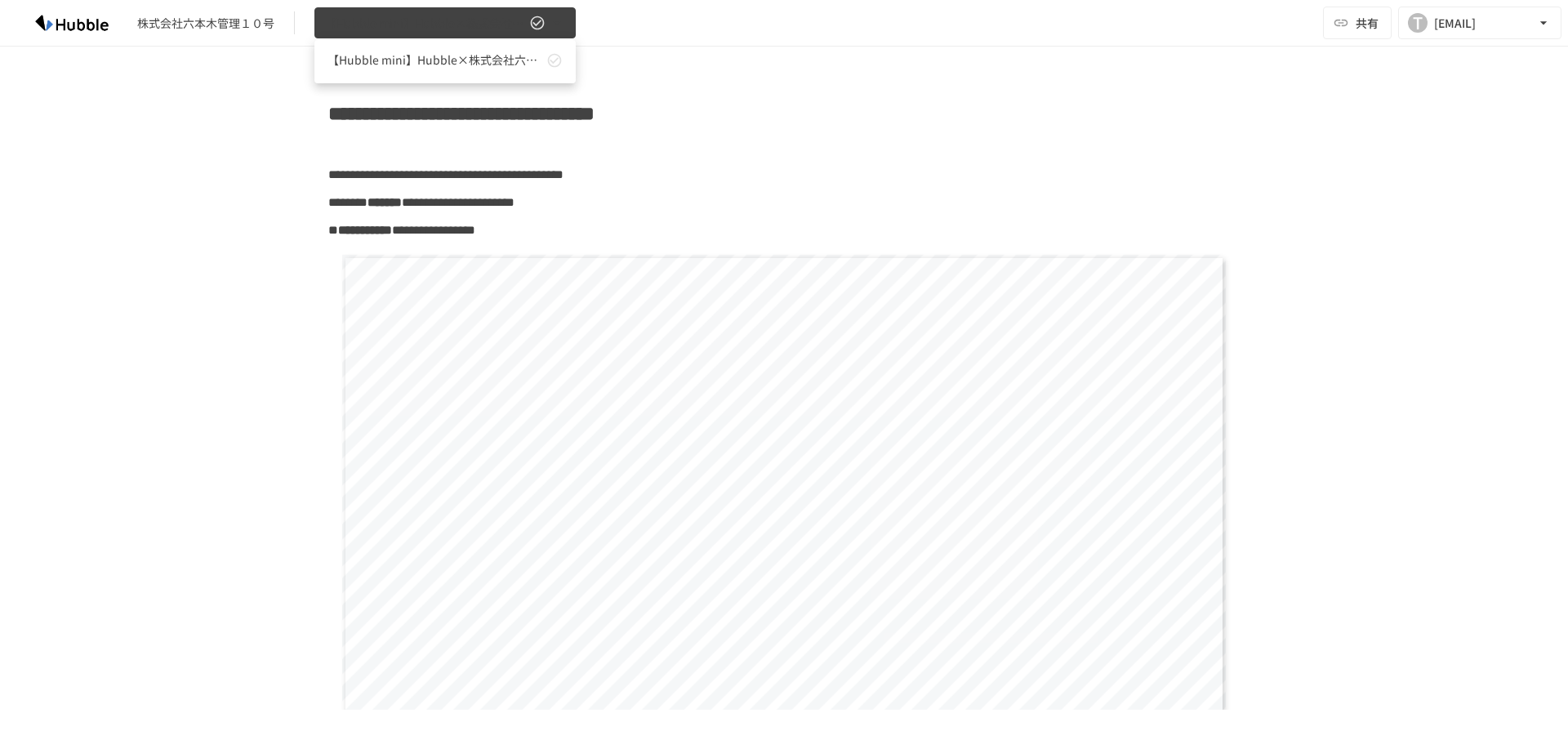 click at bounding box center (784, 372) 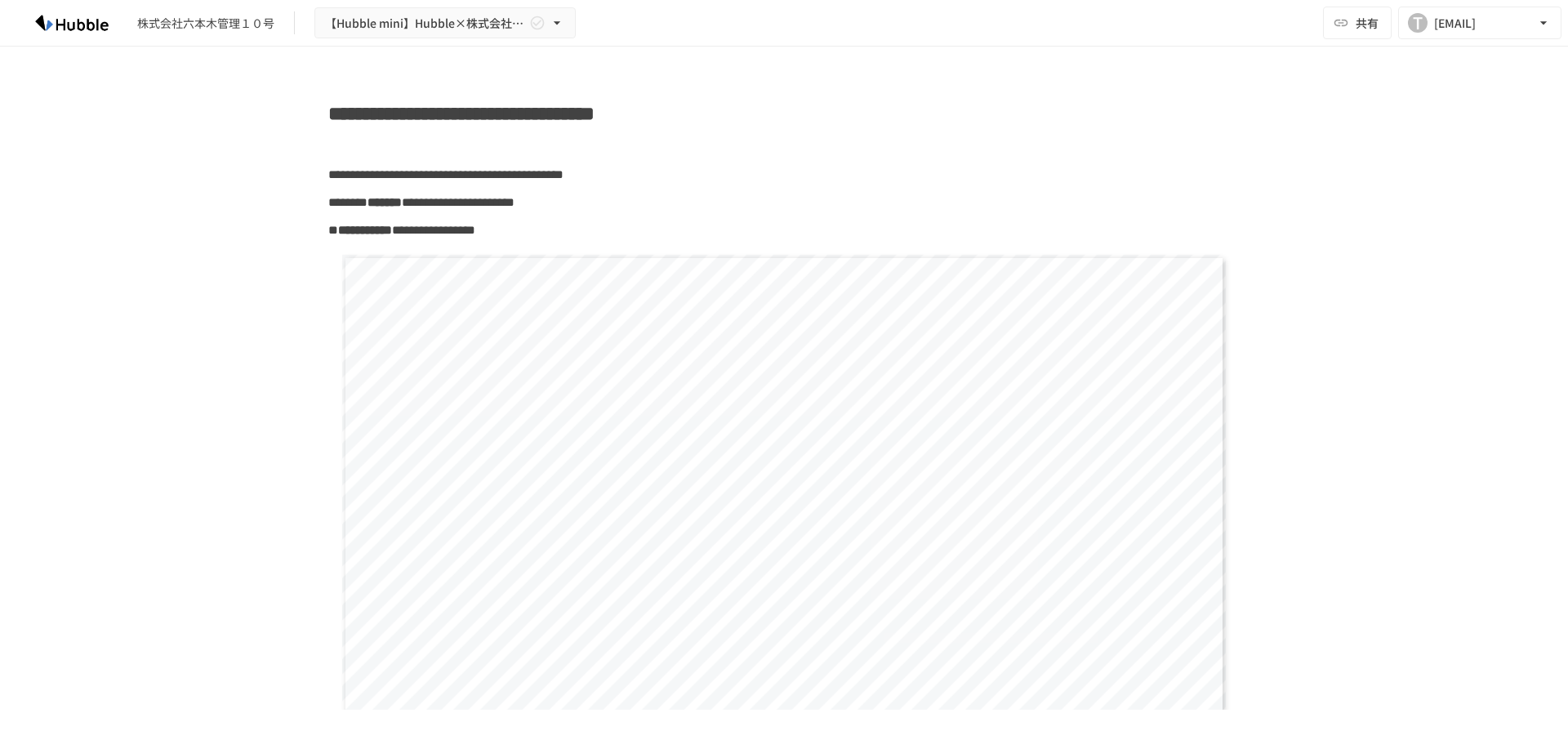 click on "株式会社六本木管理１０号" at bounding box center [206, 23] 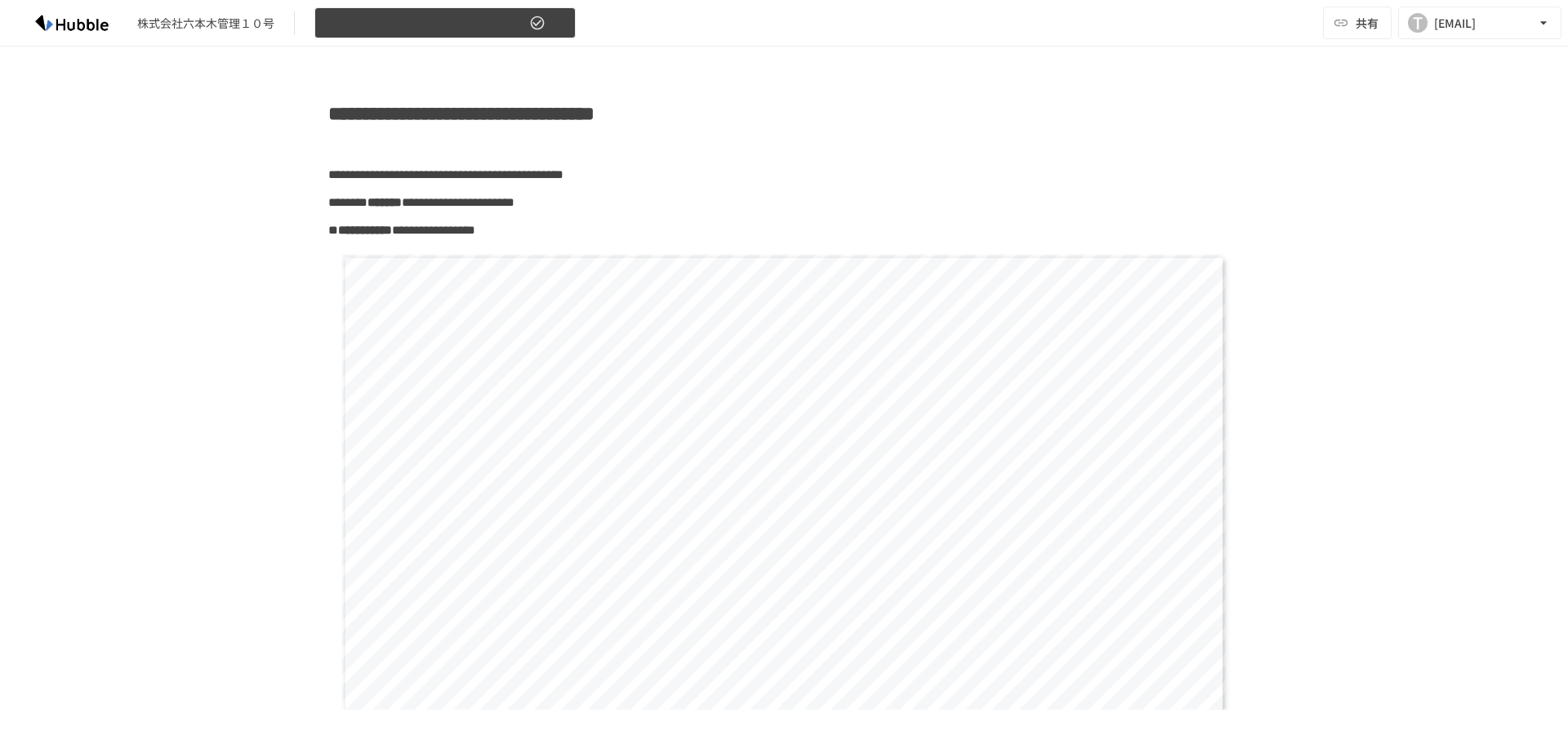 click on "【Hubble mini】Hubble×株式会社六本木管理１０号 オンボーディングプロジェクト" at bounding box center [425, 23] 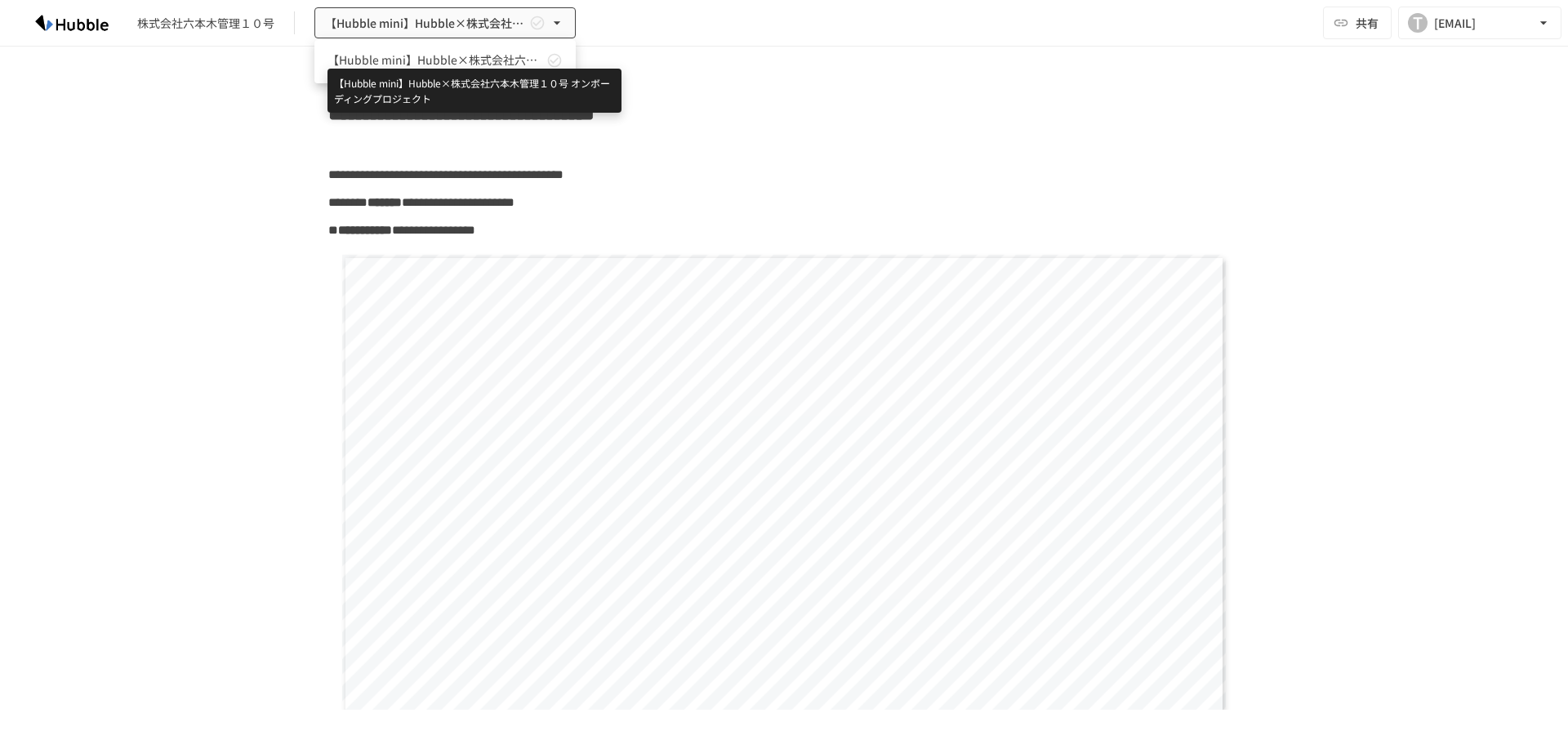 click on "【Hubble mini】Hubble×株式会社六本木管理１０号 オンボーディングプロジェクト" at bounding box center [435, 60] 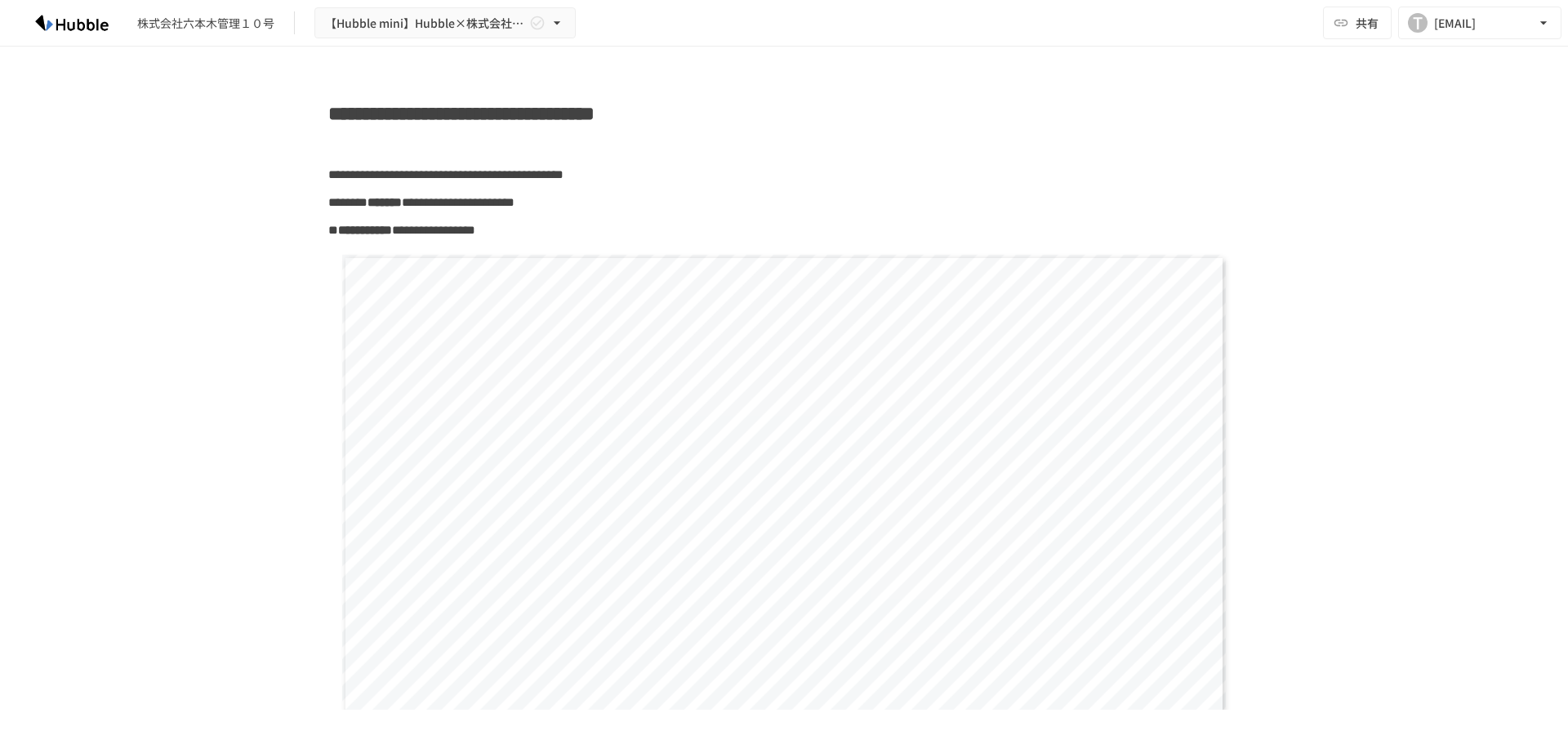 click at bounding box center (784, 147) 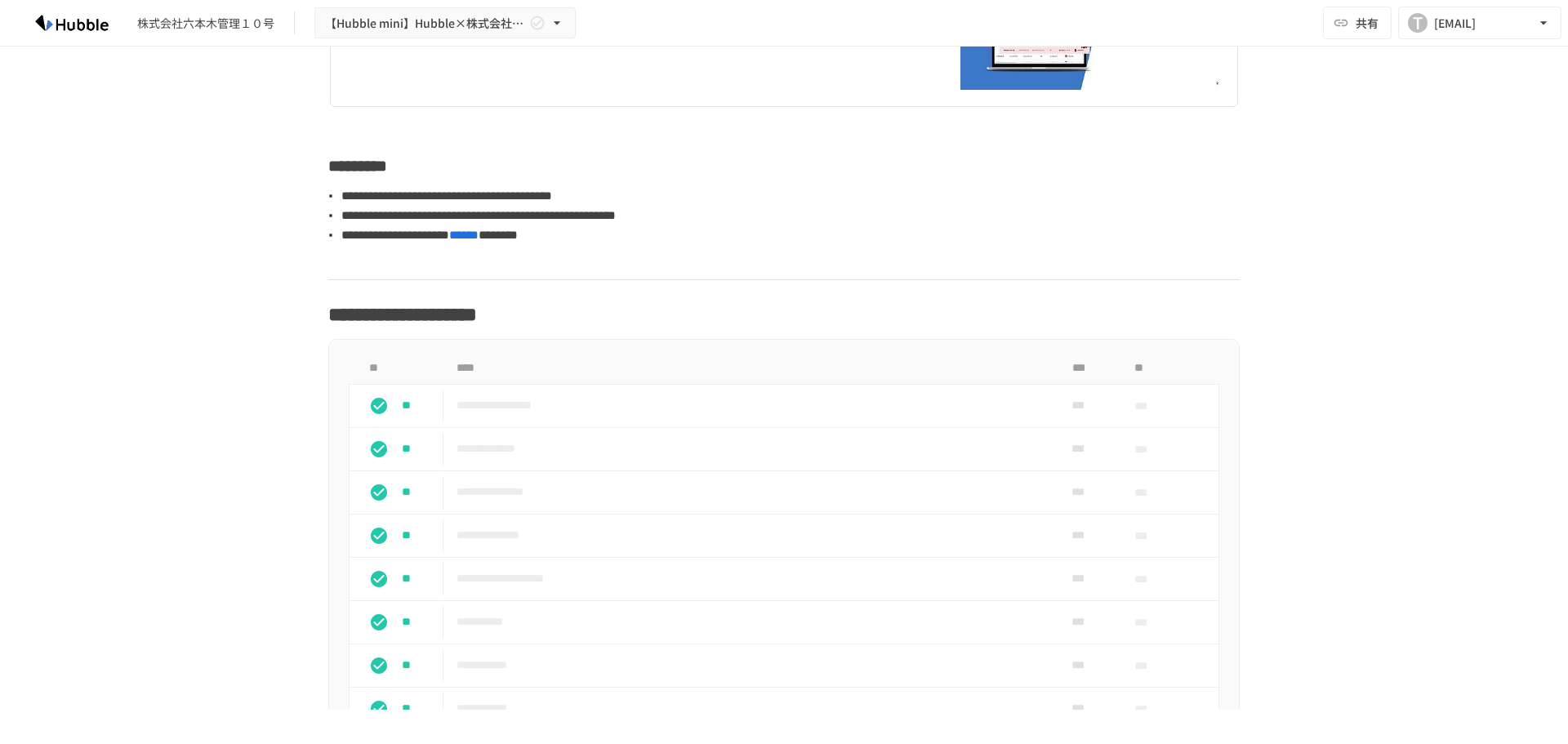 scroll, scrollTop: 1225, scrollLeft: 0, axis: vertical 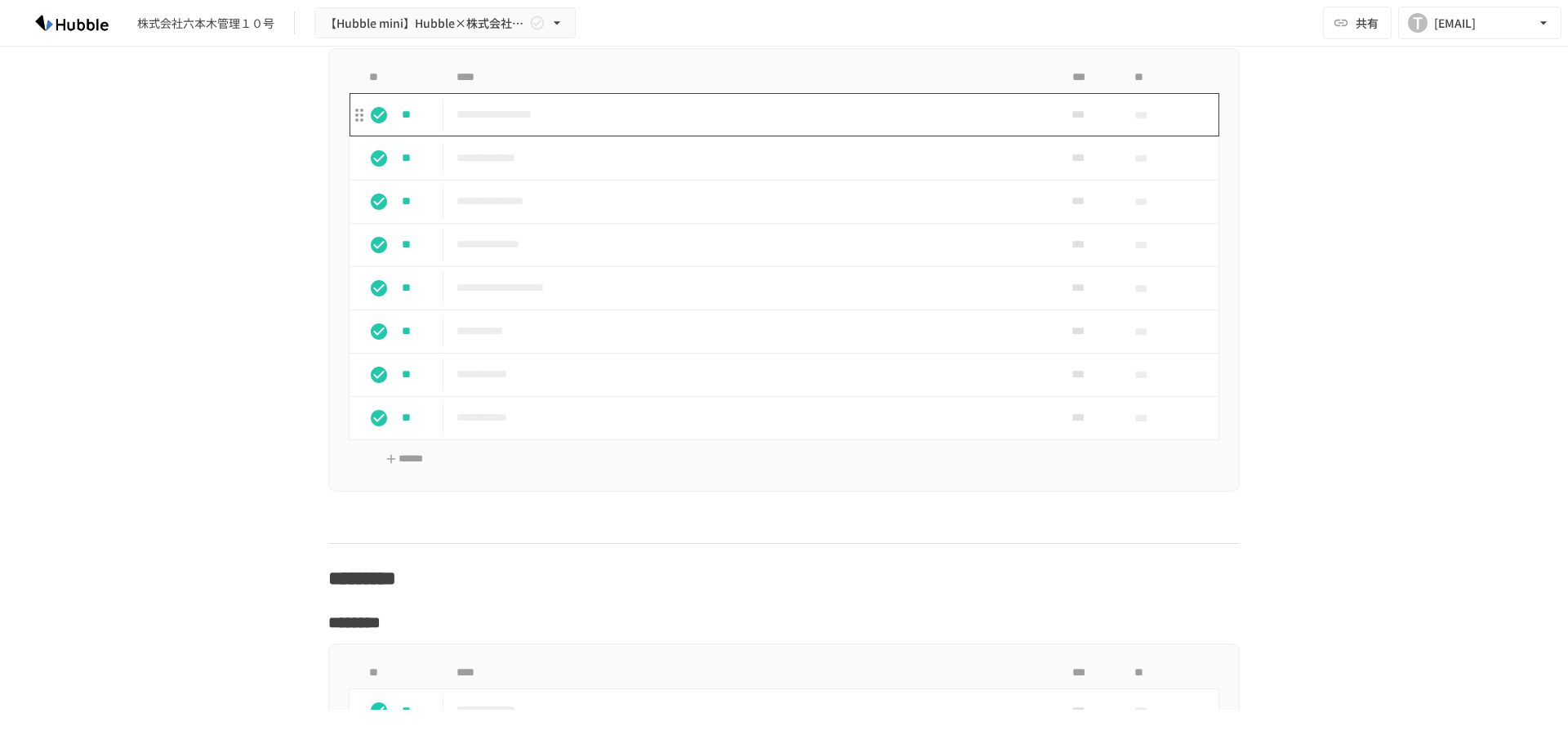 click on "**********" at bounding box center [750, 114] 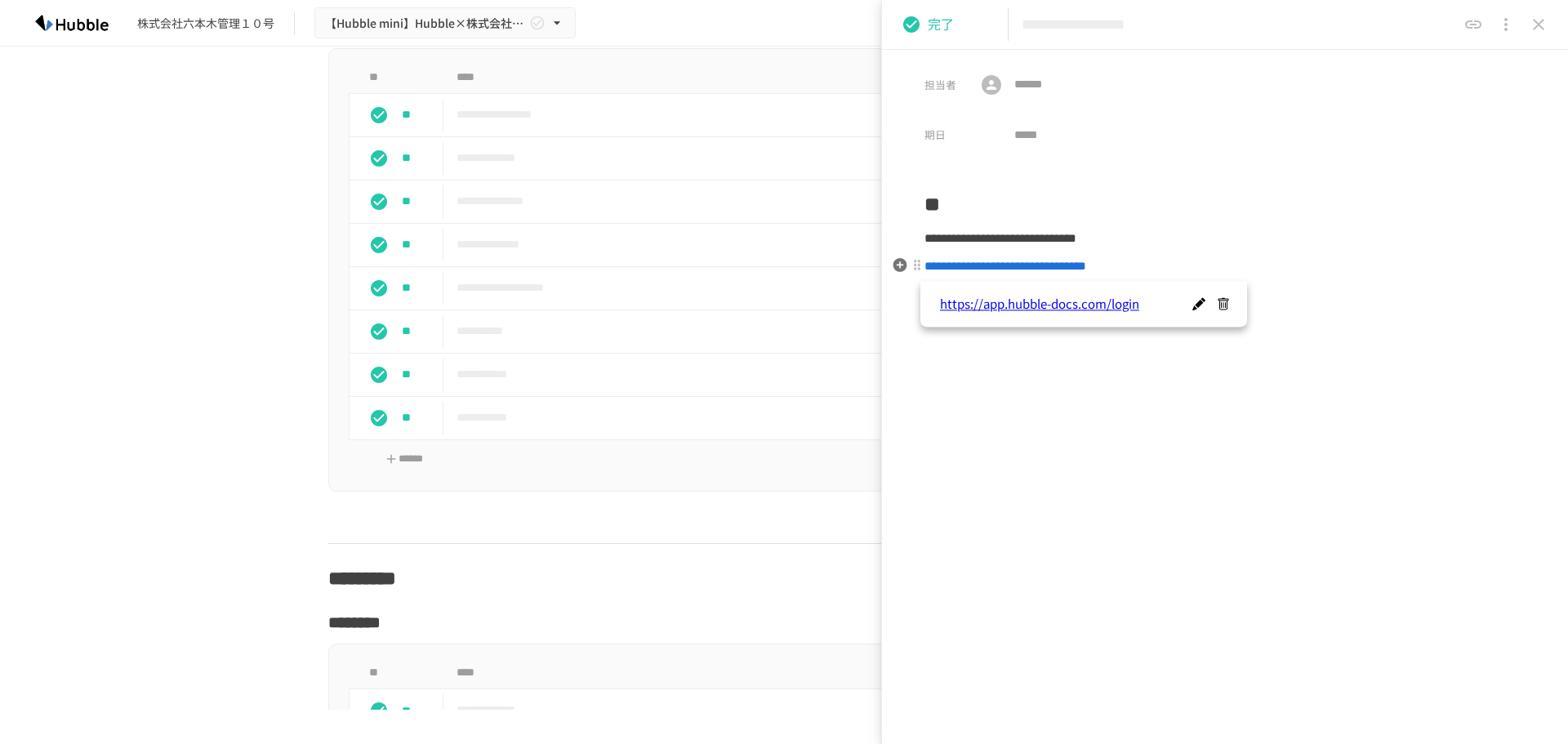 click on "**********" at bounding box center [1005, 265] 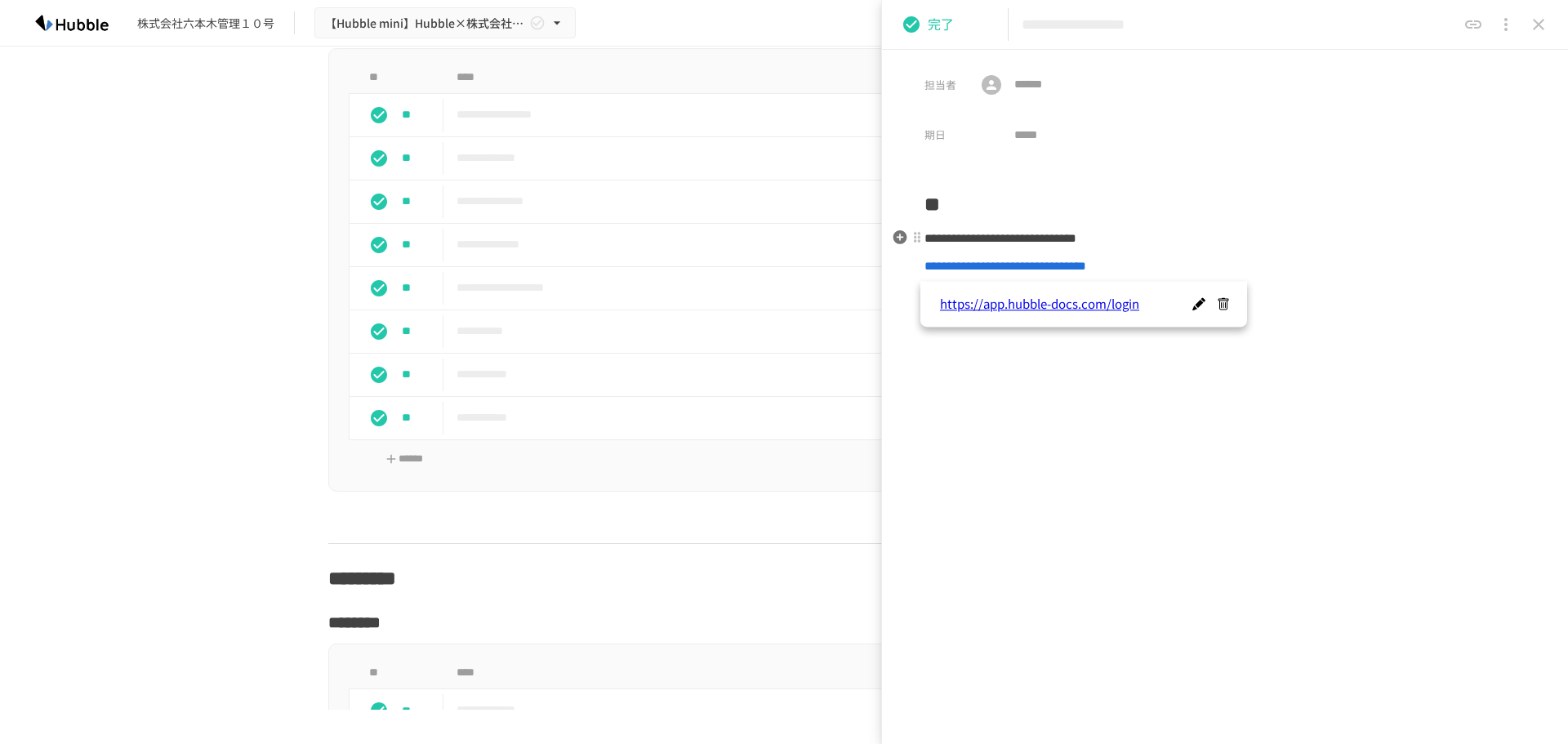 click on "**********" at bounding box center [1225, 238] 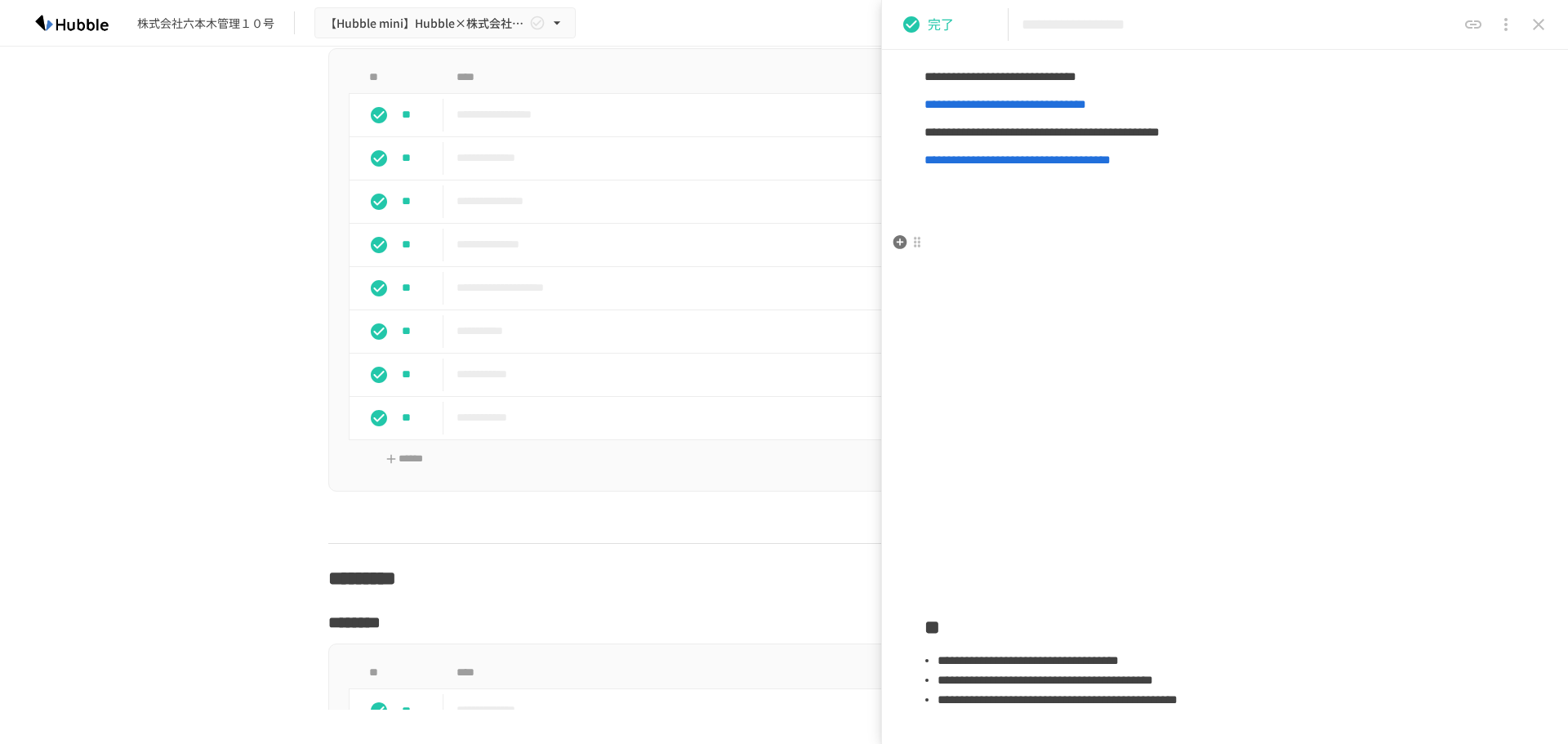 scroll, scrollTop: 0, scrollLeft: 0, axis: both 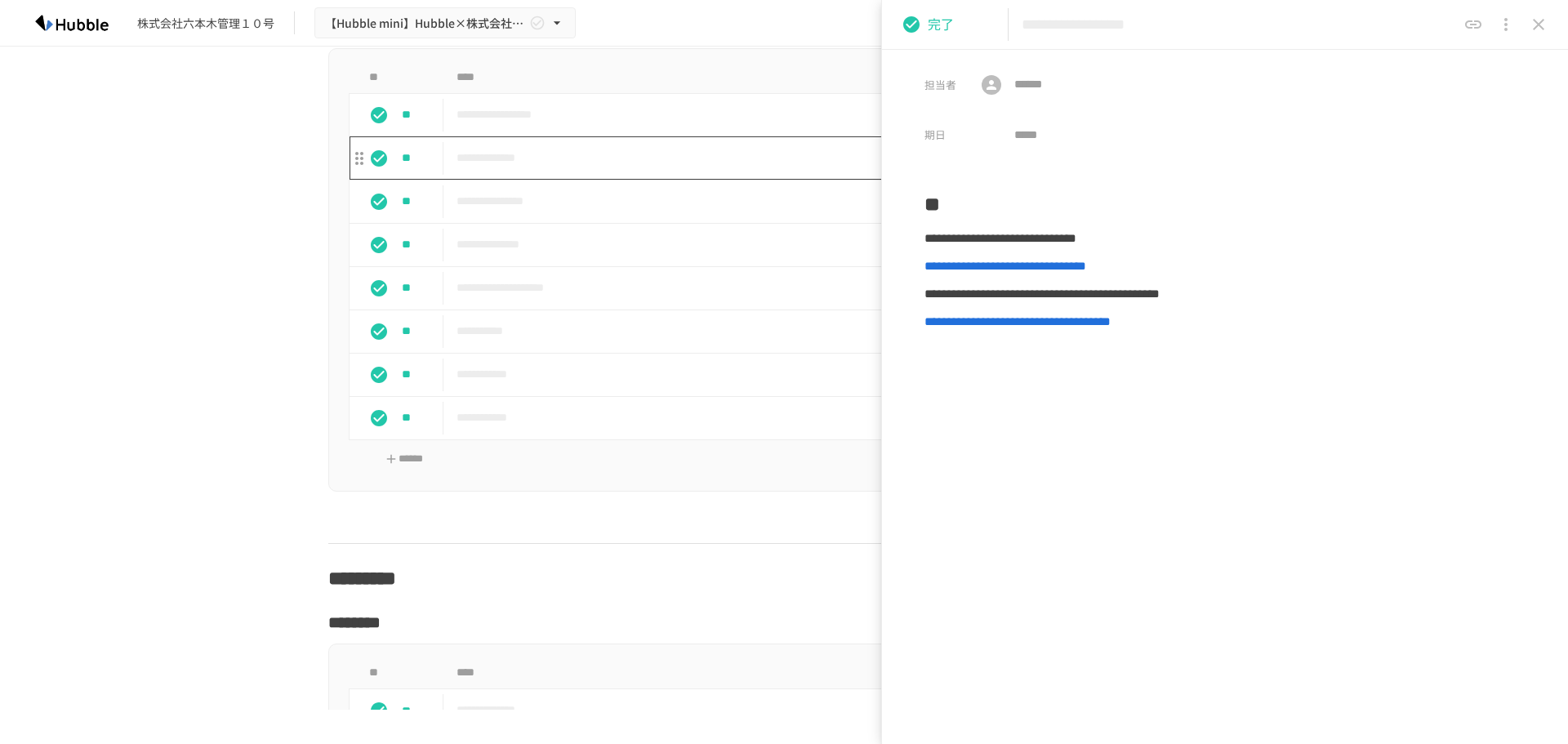 click on "**********" at bounding box center [750, 158] 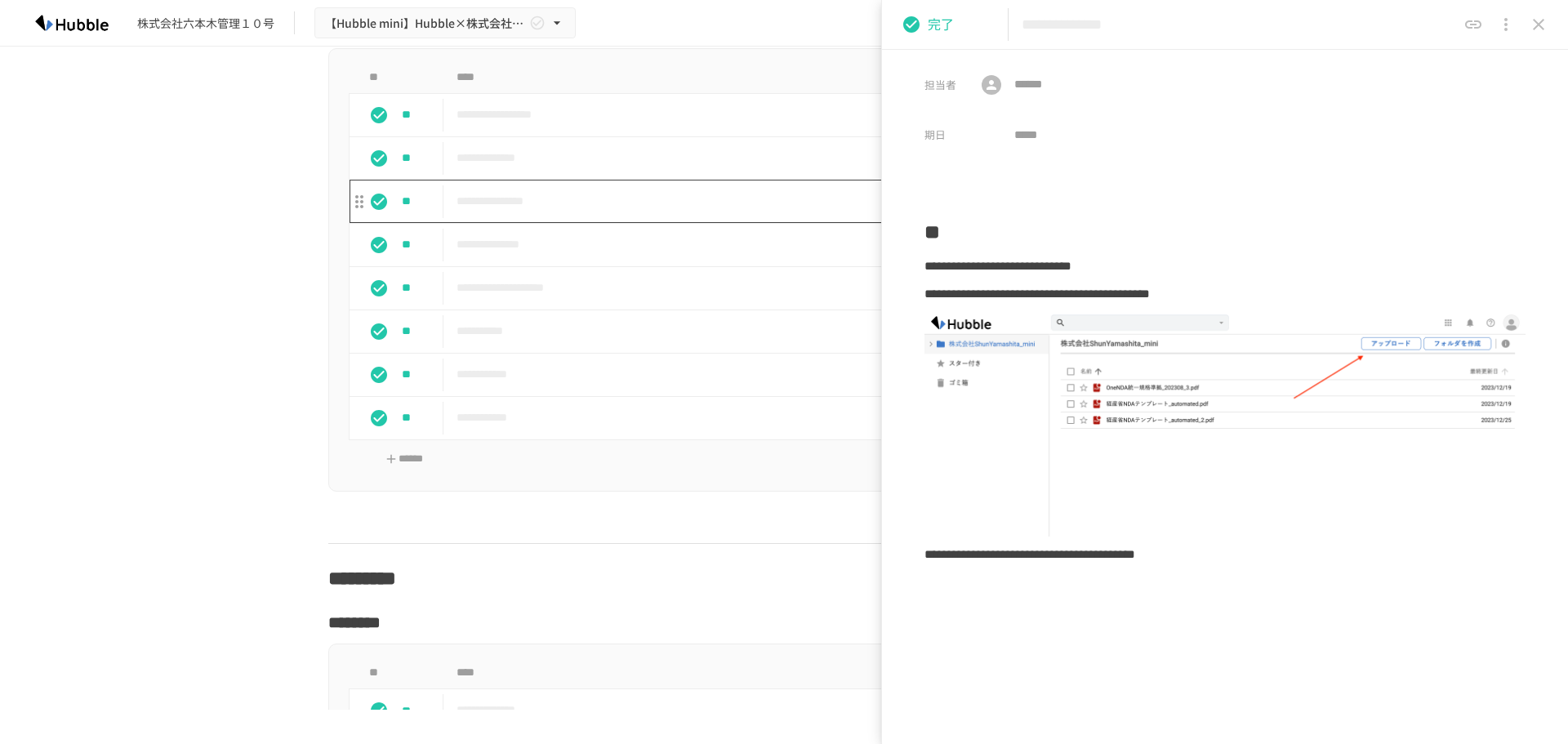 click on "**********" at bounding box center [750, 201] 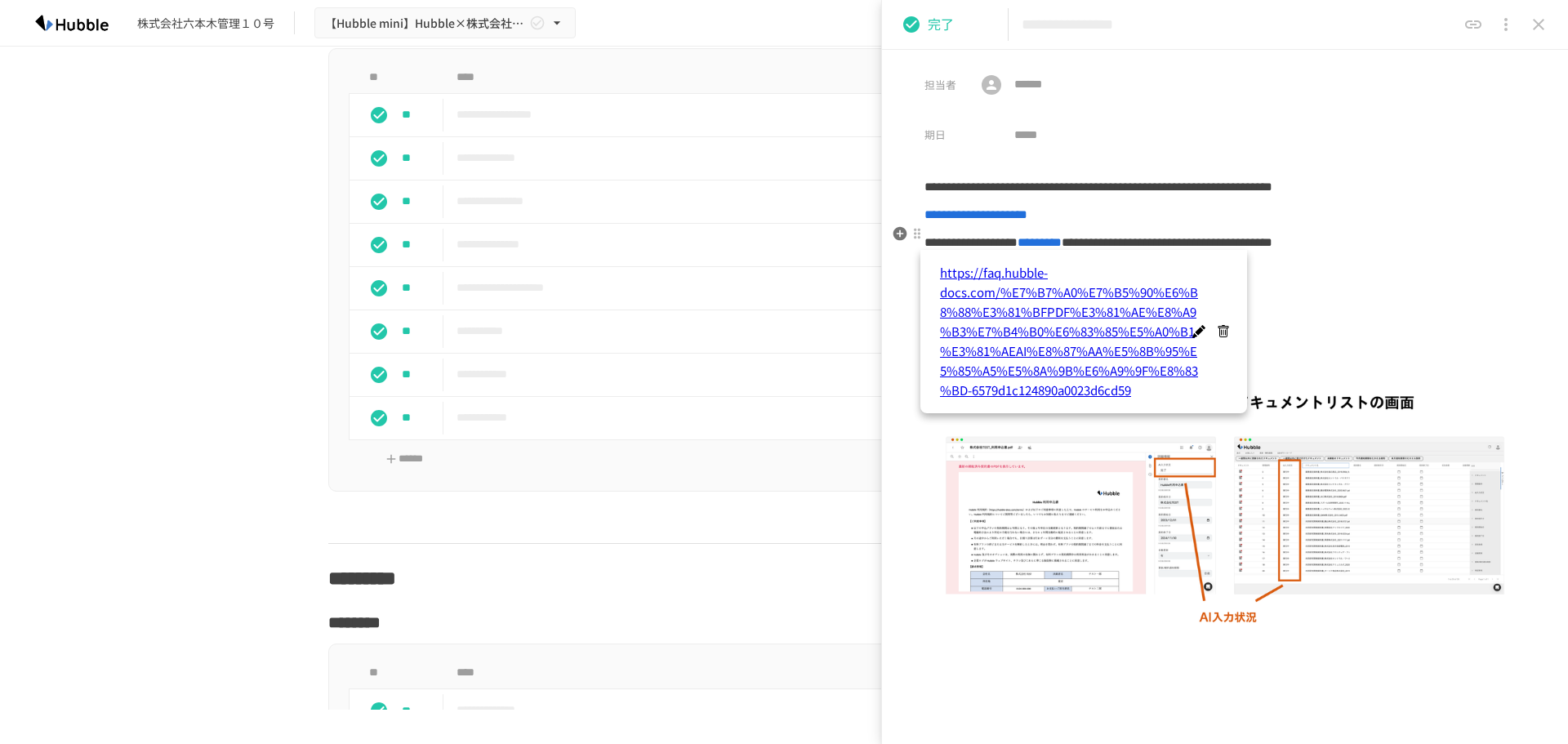 click on "**********" at bounding box center [976, 214] 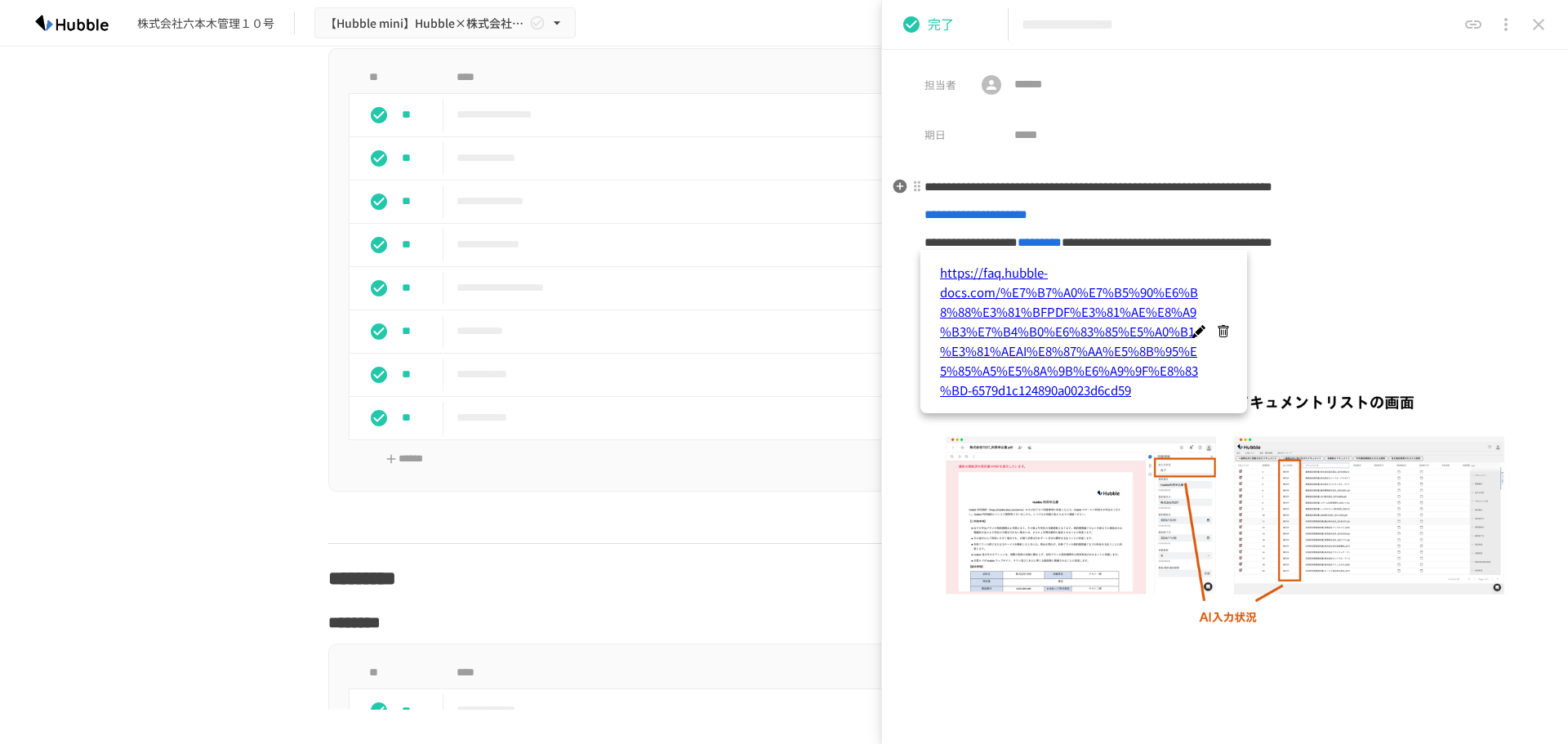 click on "**********" at bounding box center [1098, 186] 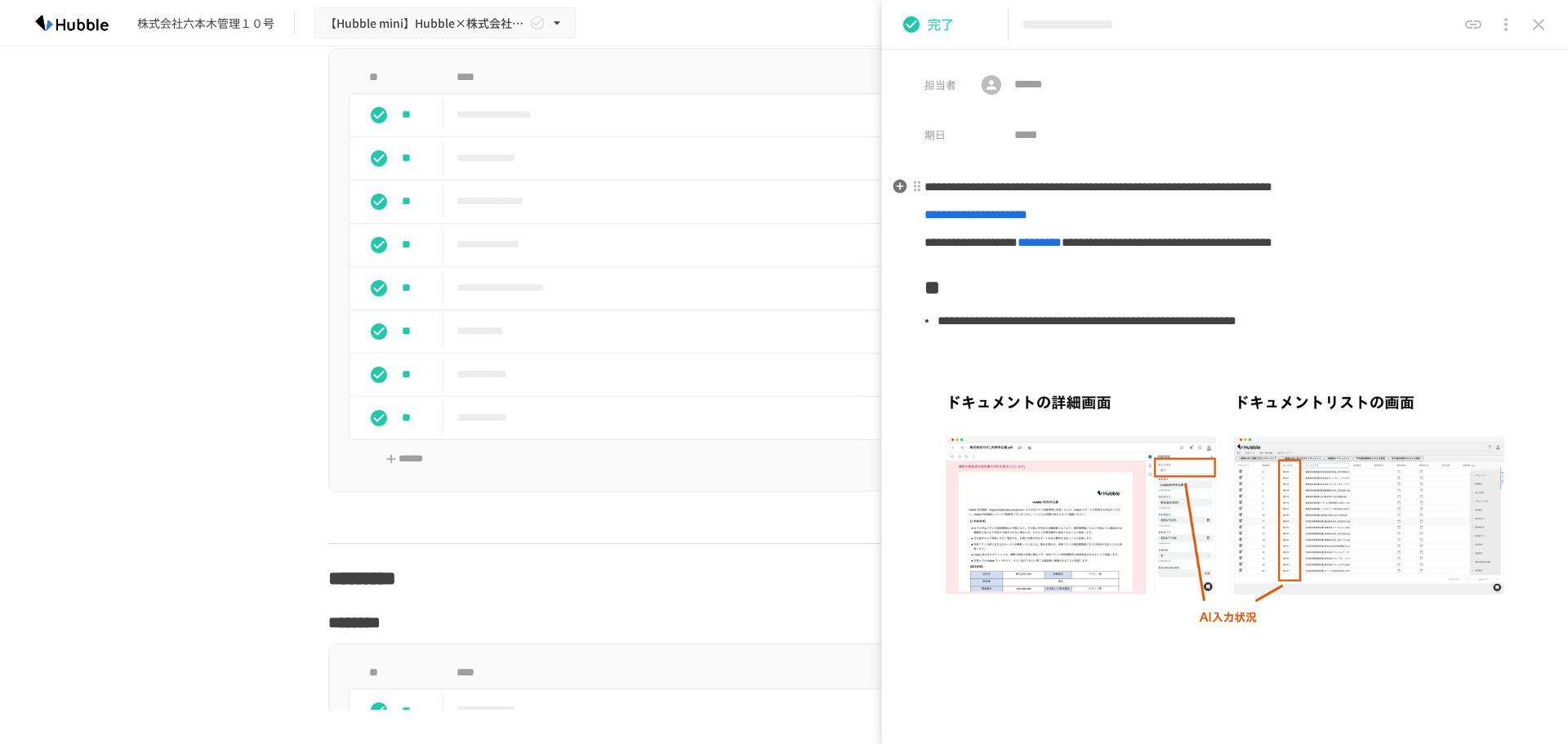 scroll, scrollTop: 265, scrollLeft: 0, axis: vertical 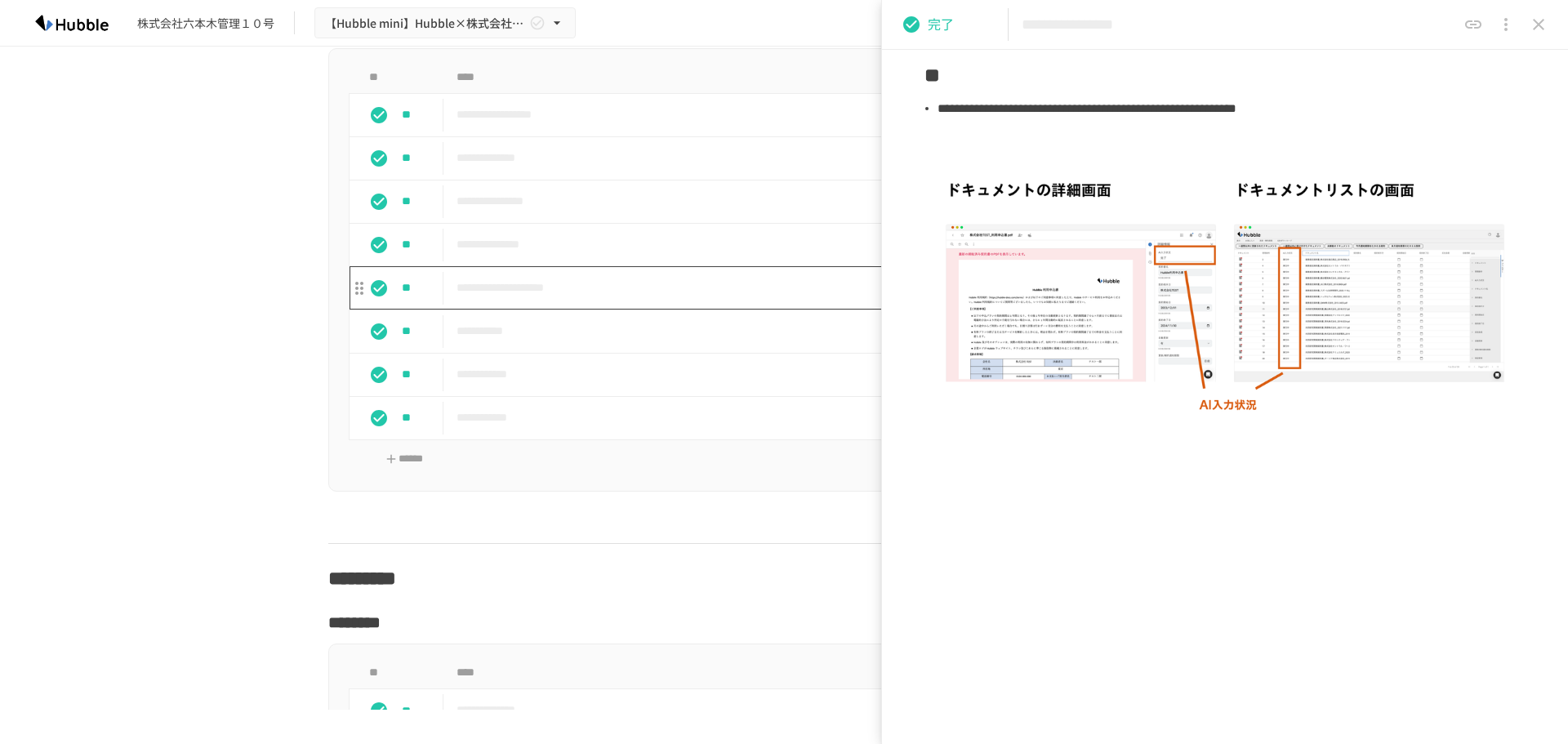 click on "**********" at bounding box center [750, 287] 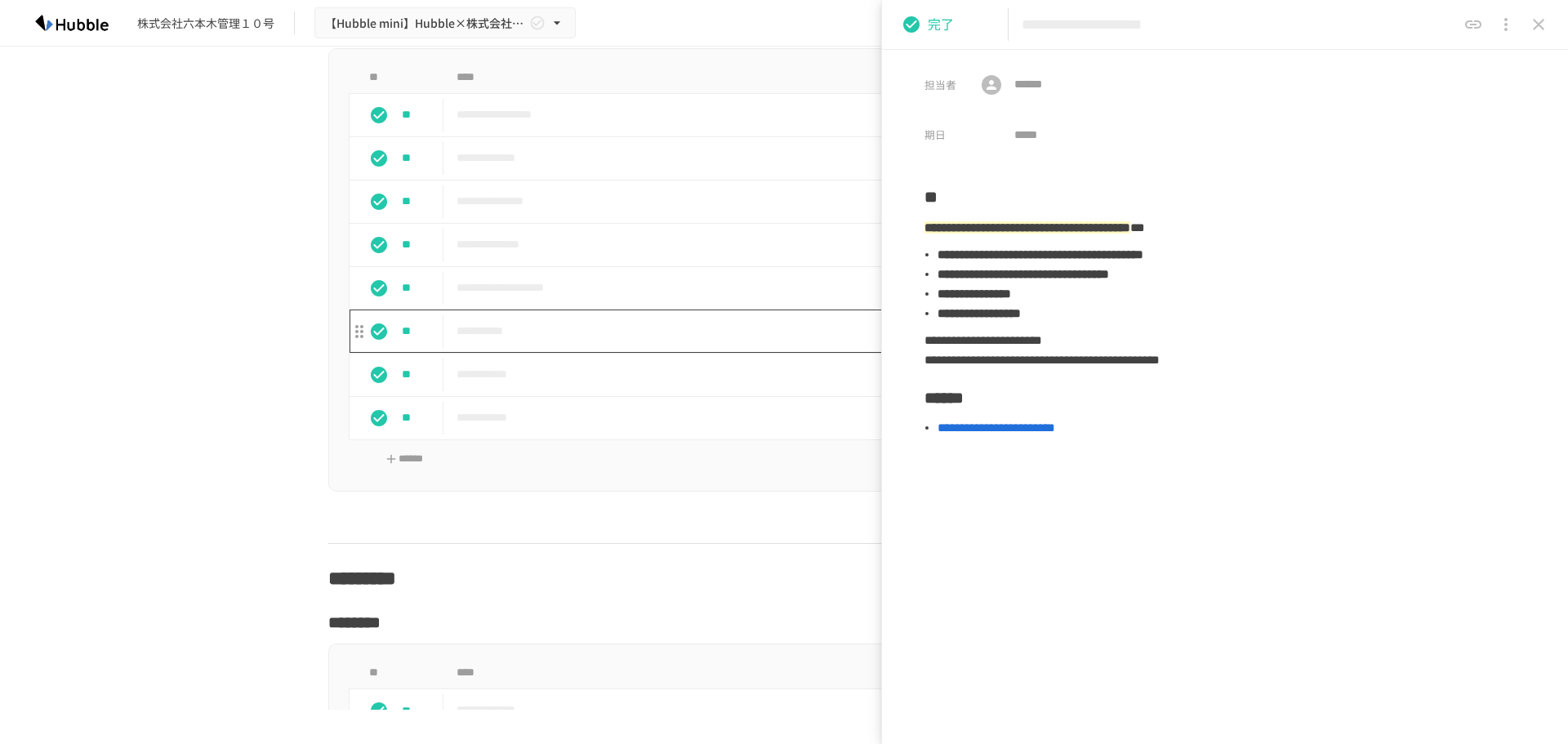 click on "**********" at bounding box center (750, 331) 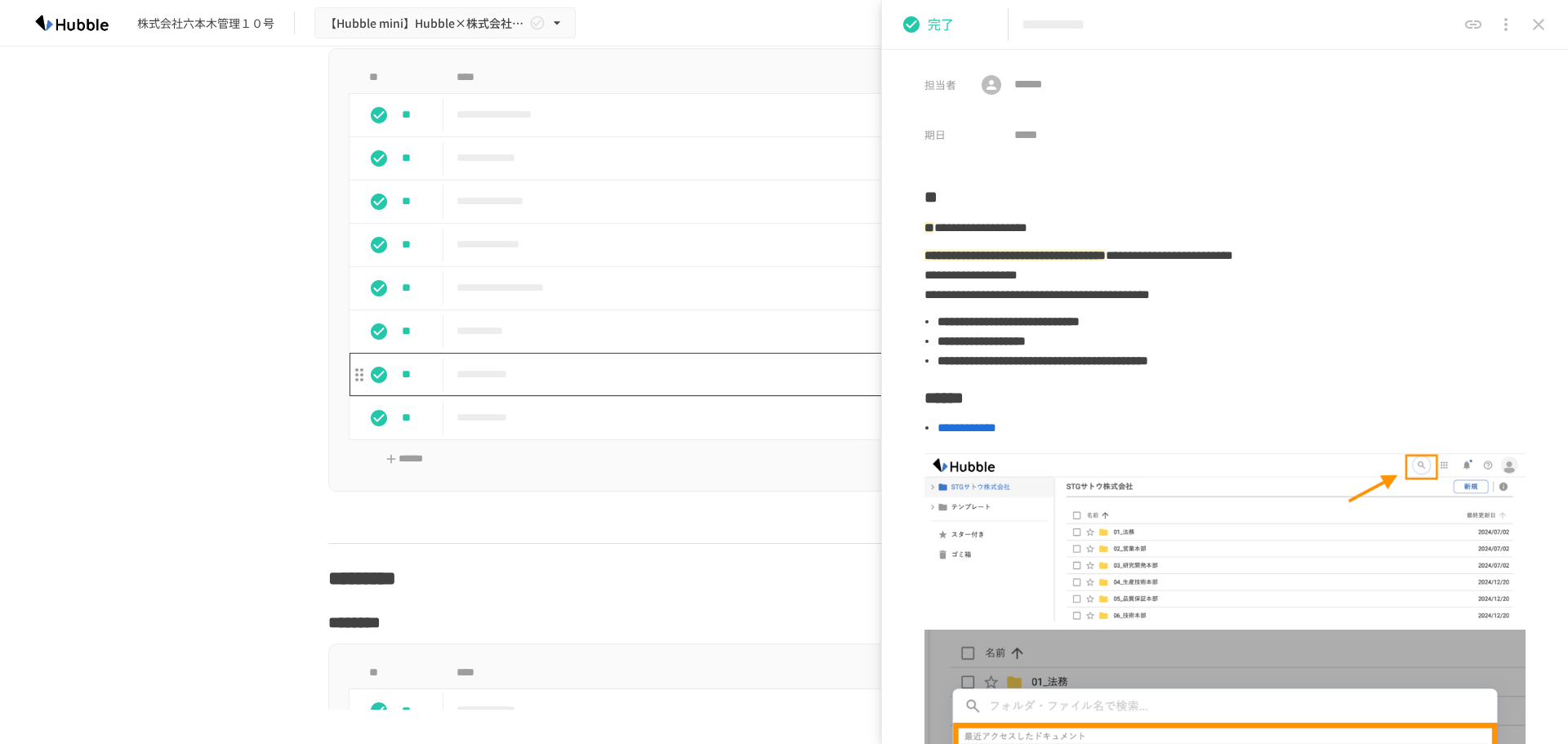 click on "**********" at bounding box center [750, 374] 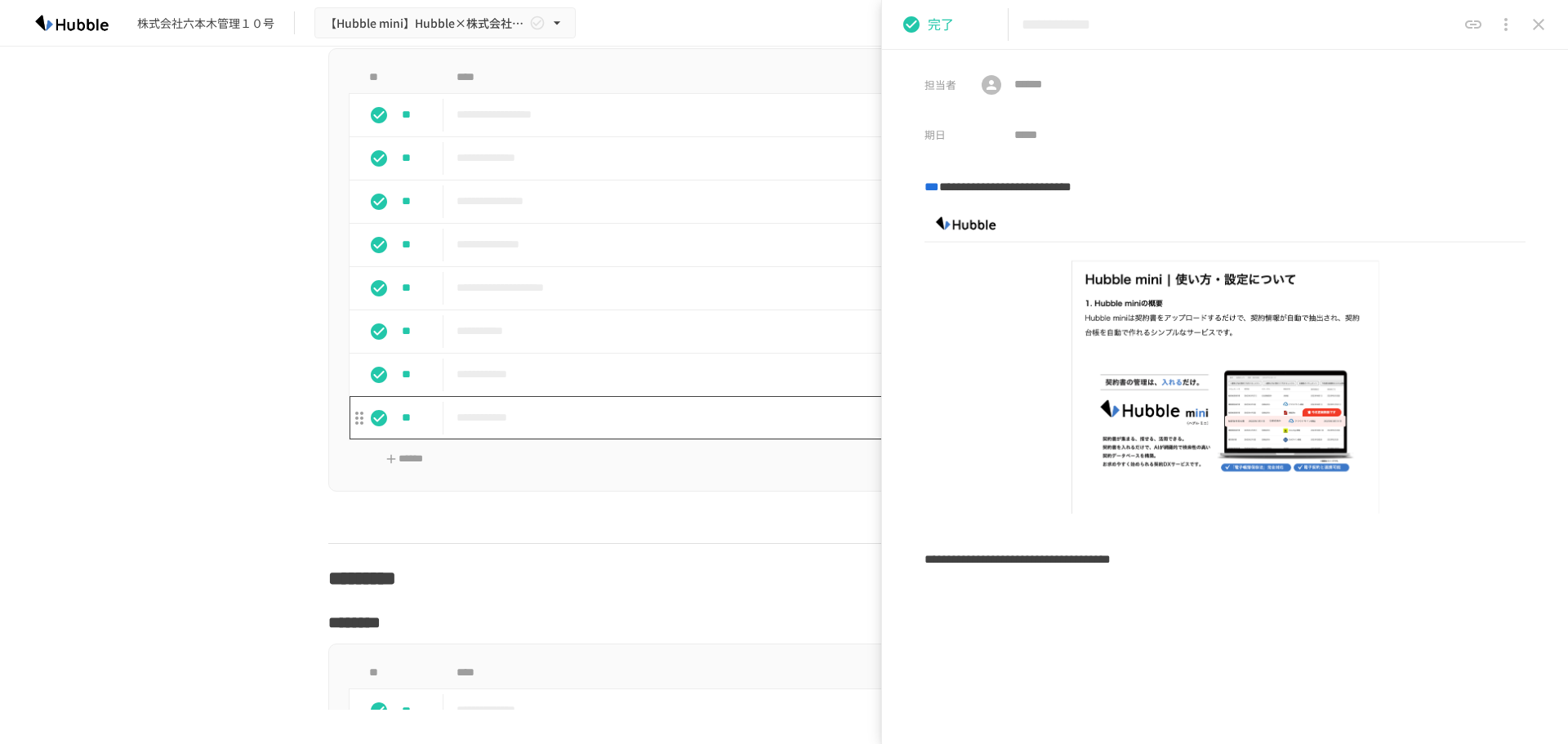 click on "**********" at bounding box center (750, 417) 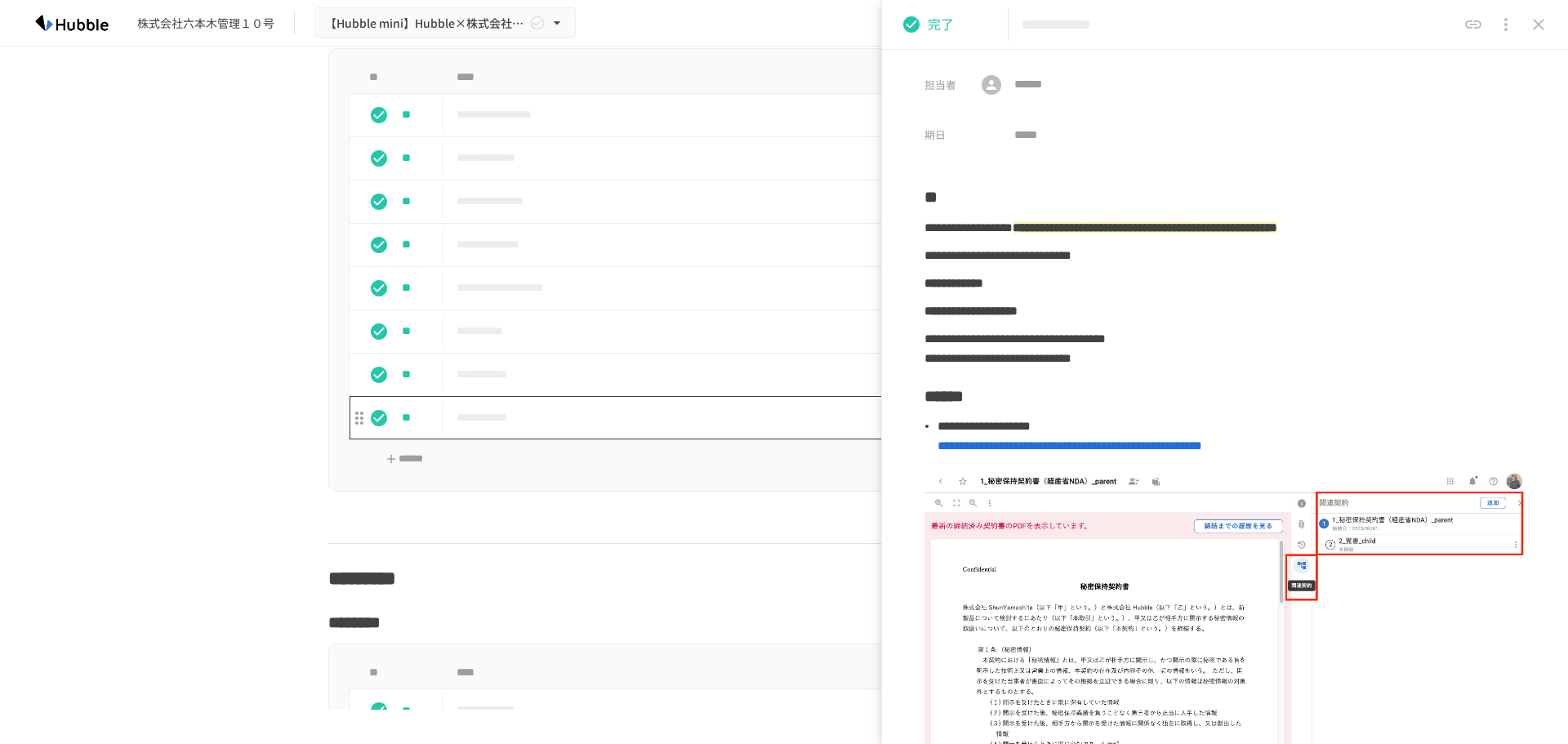 scroll, scrollTop: 1633, scrollLeft: 0, axis: vertical 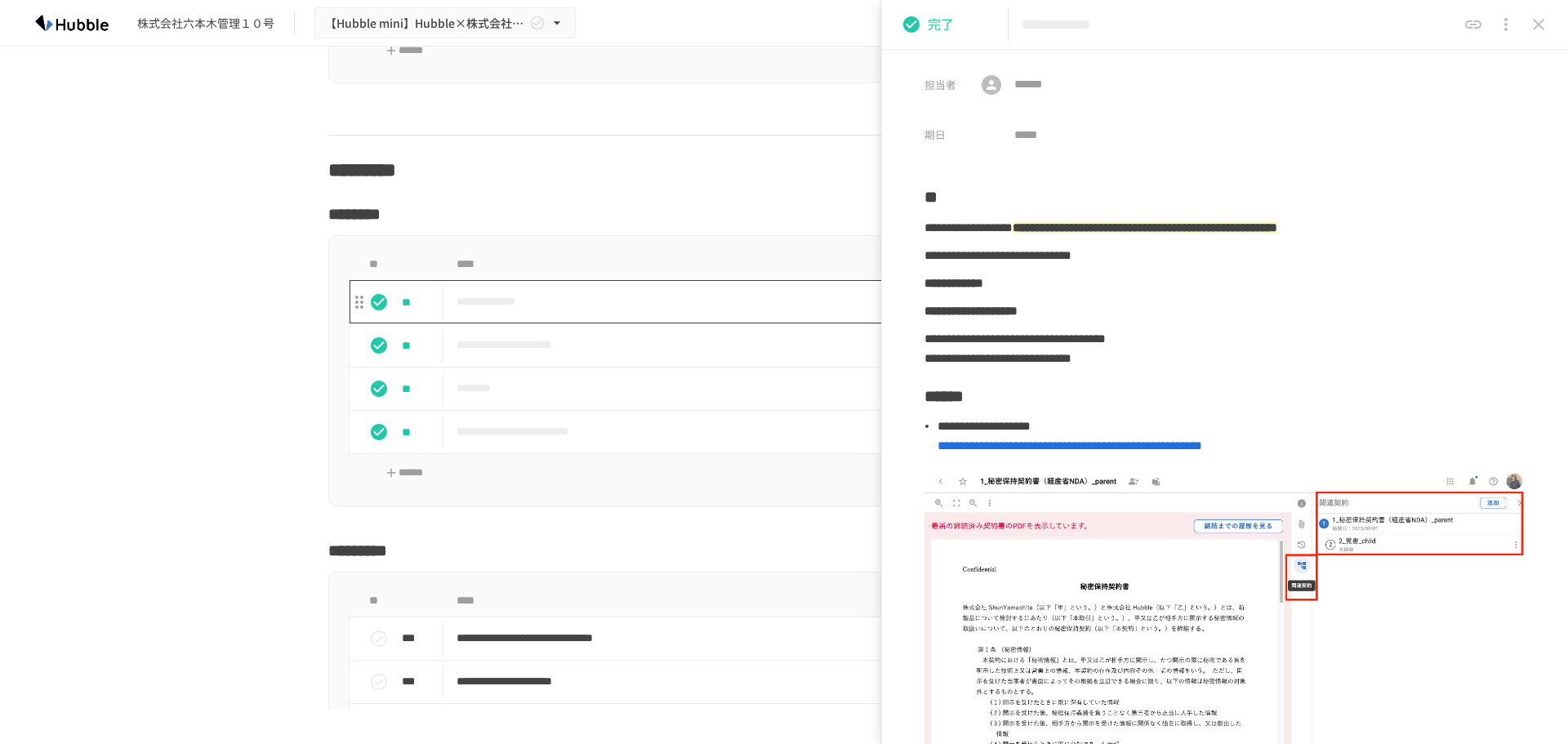 click on "**********" at bounding box center [750, 301] 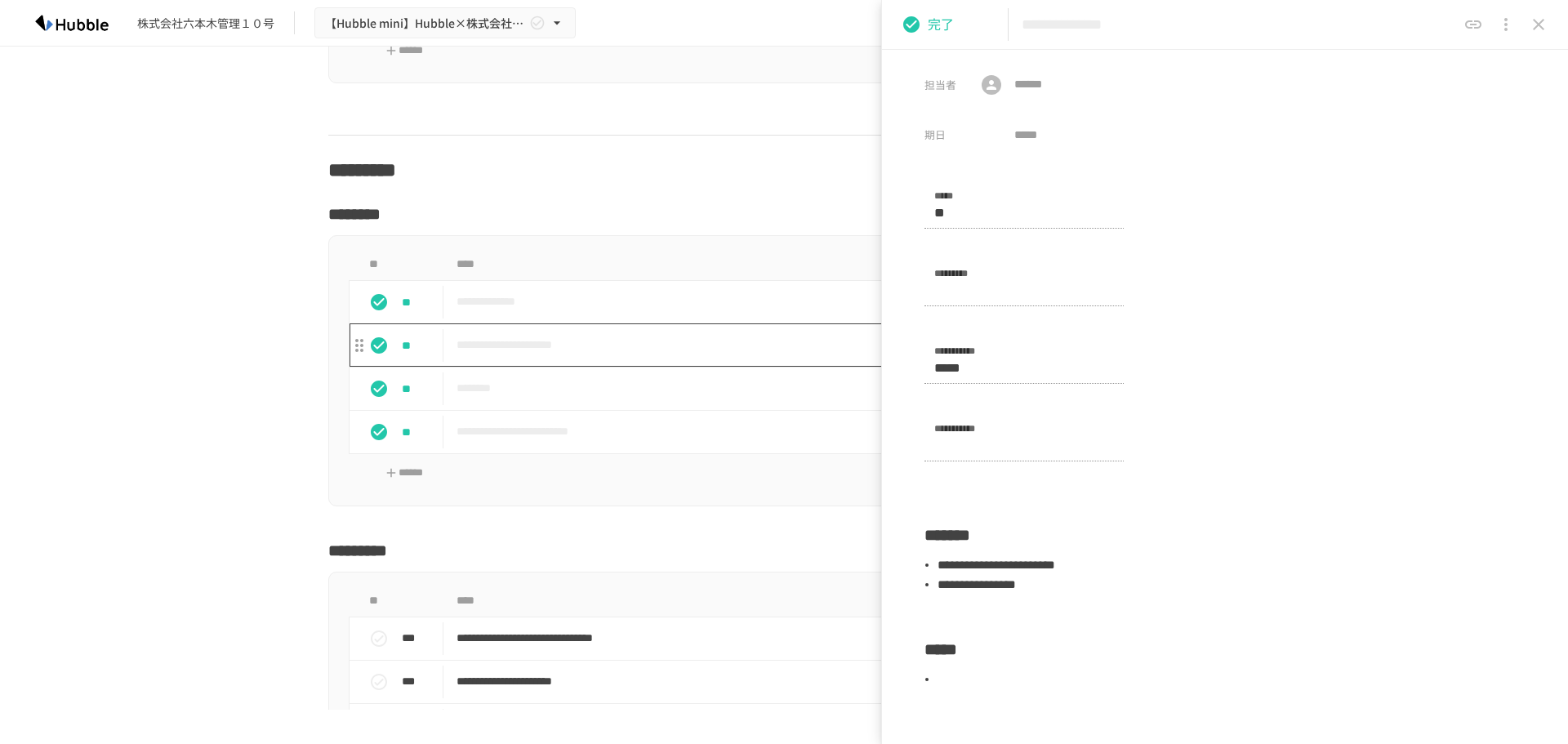 click on "**********" at bounding box center [750, 345] 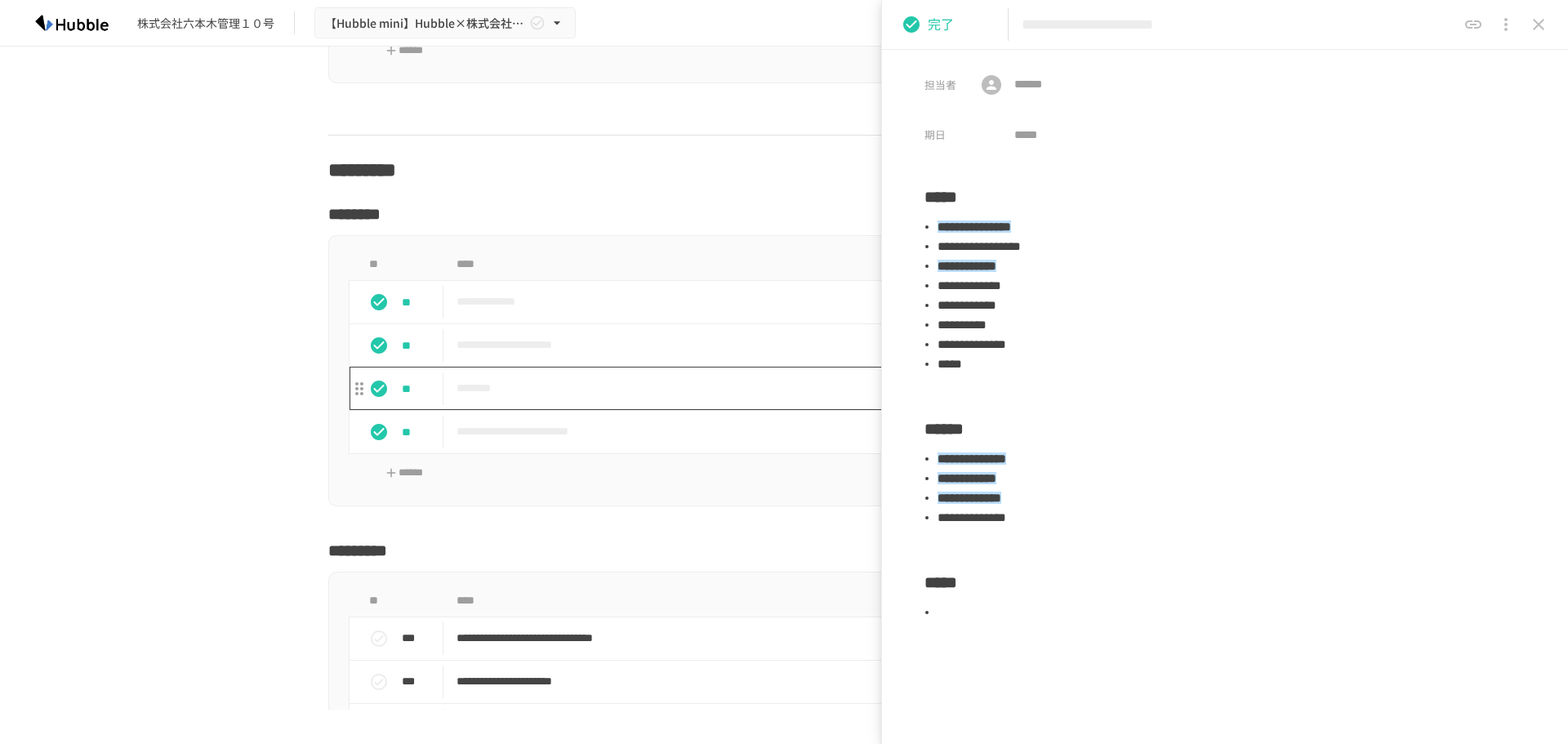 click on "********" at bounding box center [750, 388] 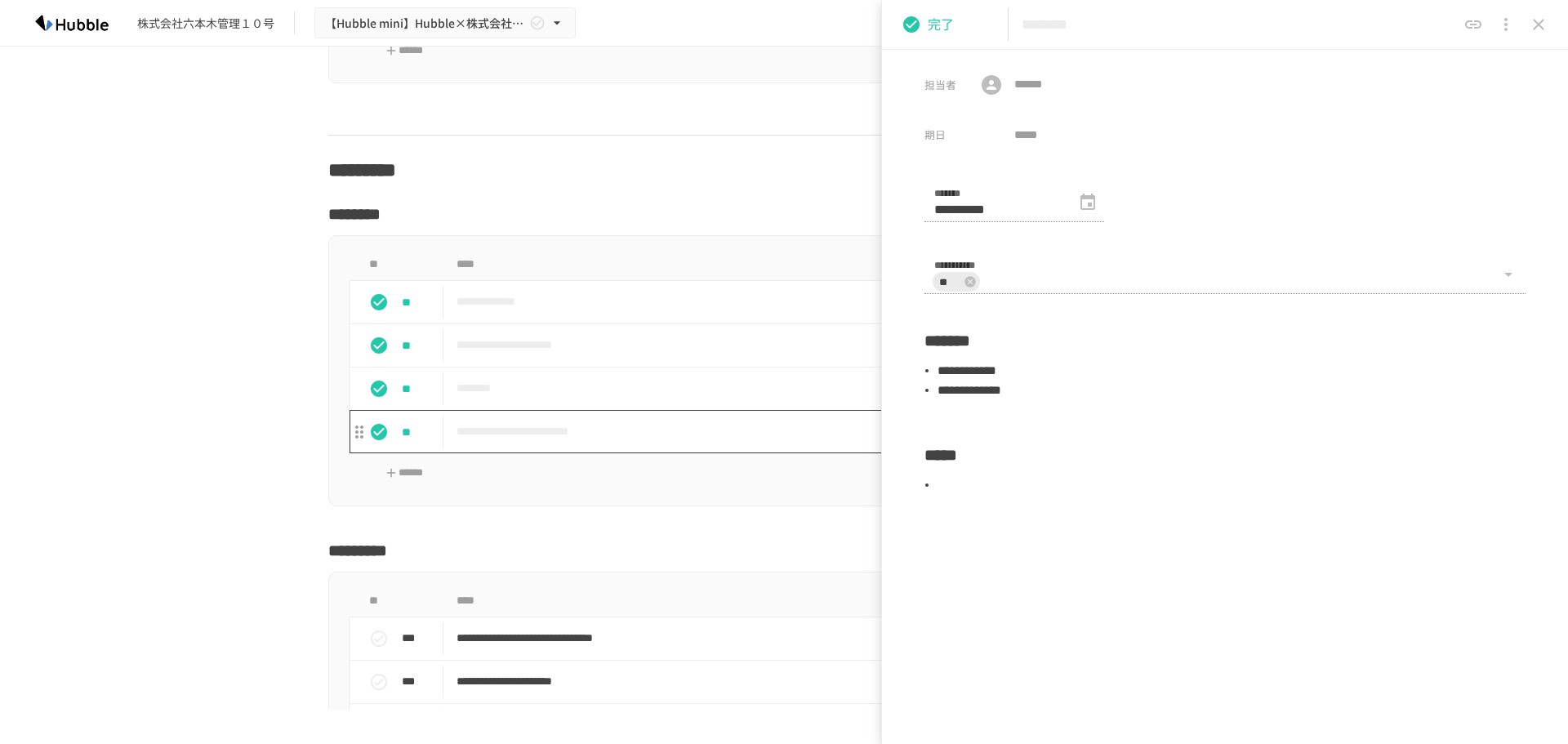 click on "**********" at bounding box center [750, 431] 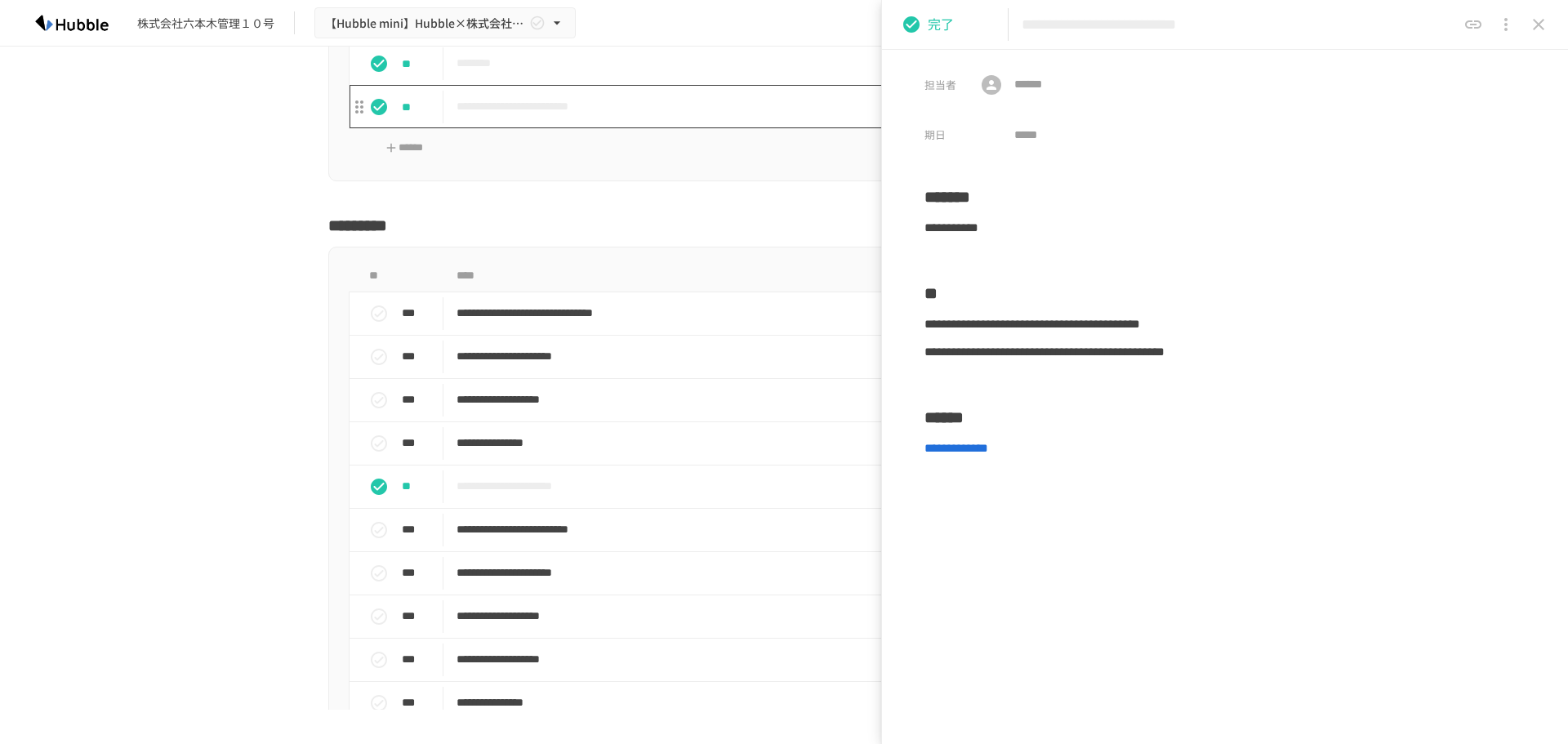 scroll, scrollTop: 2042, scrollLeft: 0, axis: vertical 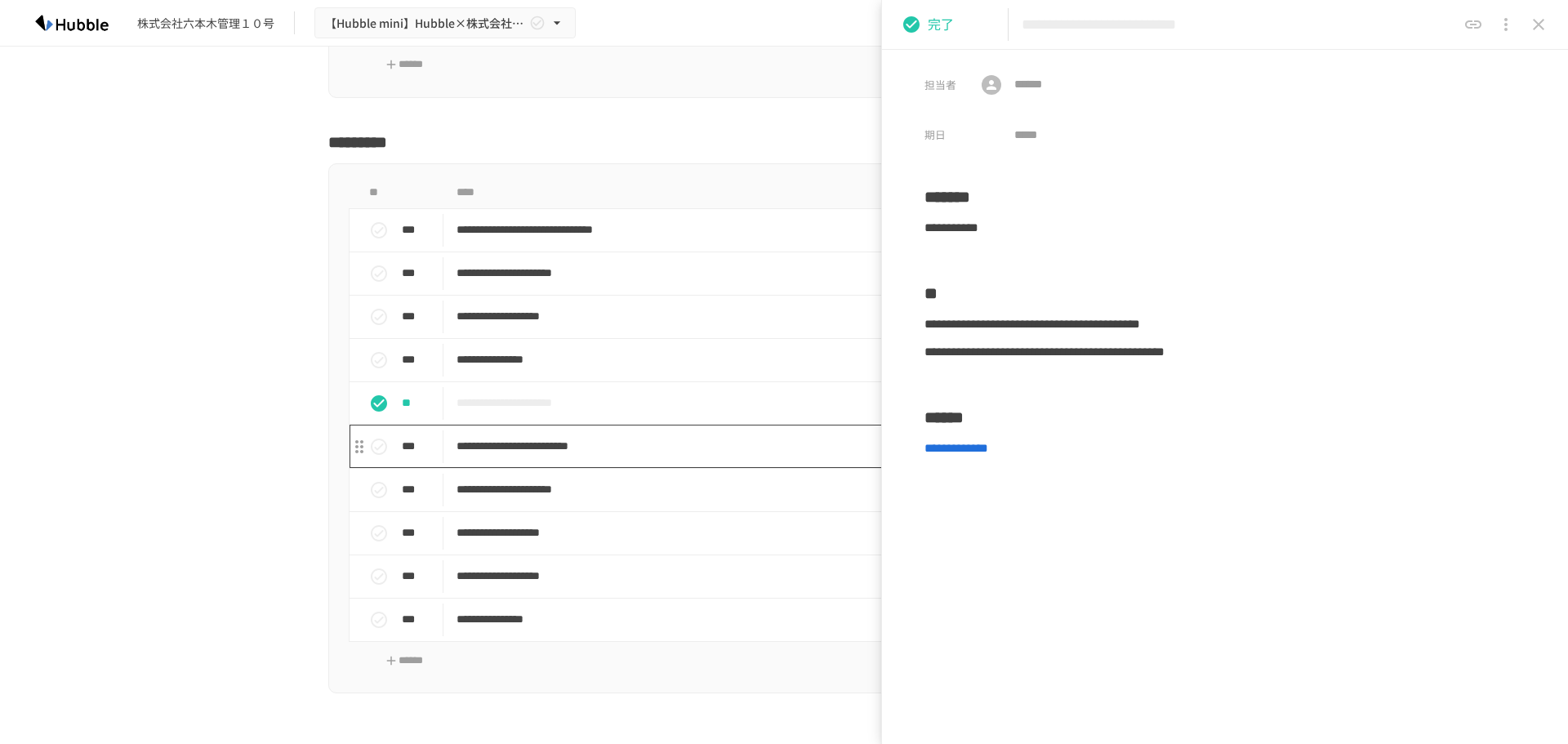 click on "**********" at bounding box center (750, 446) 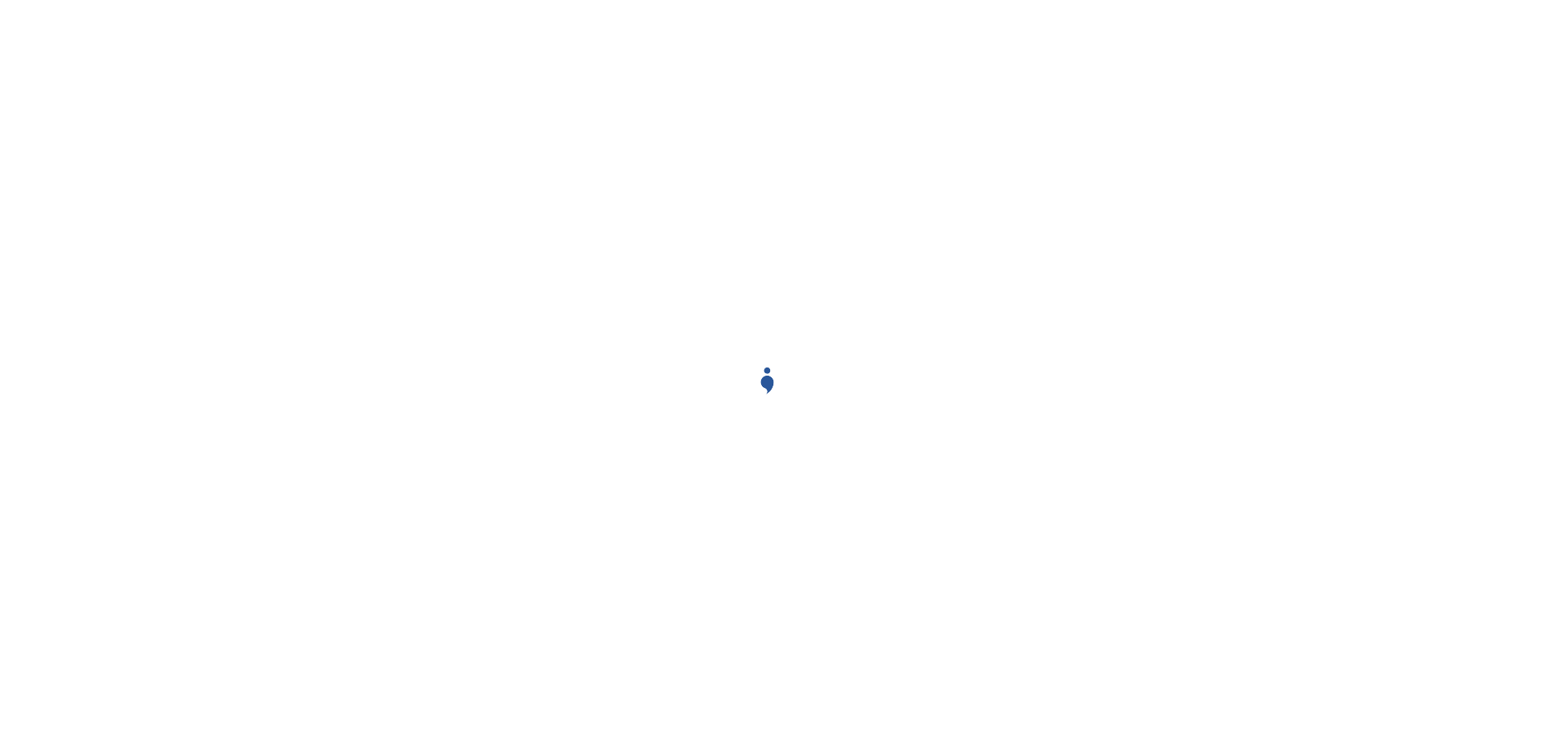 scroll, scrollTop: 0, scrollLeft: 0, axis: both 